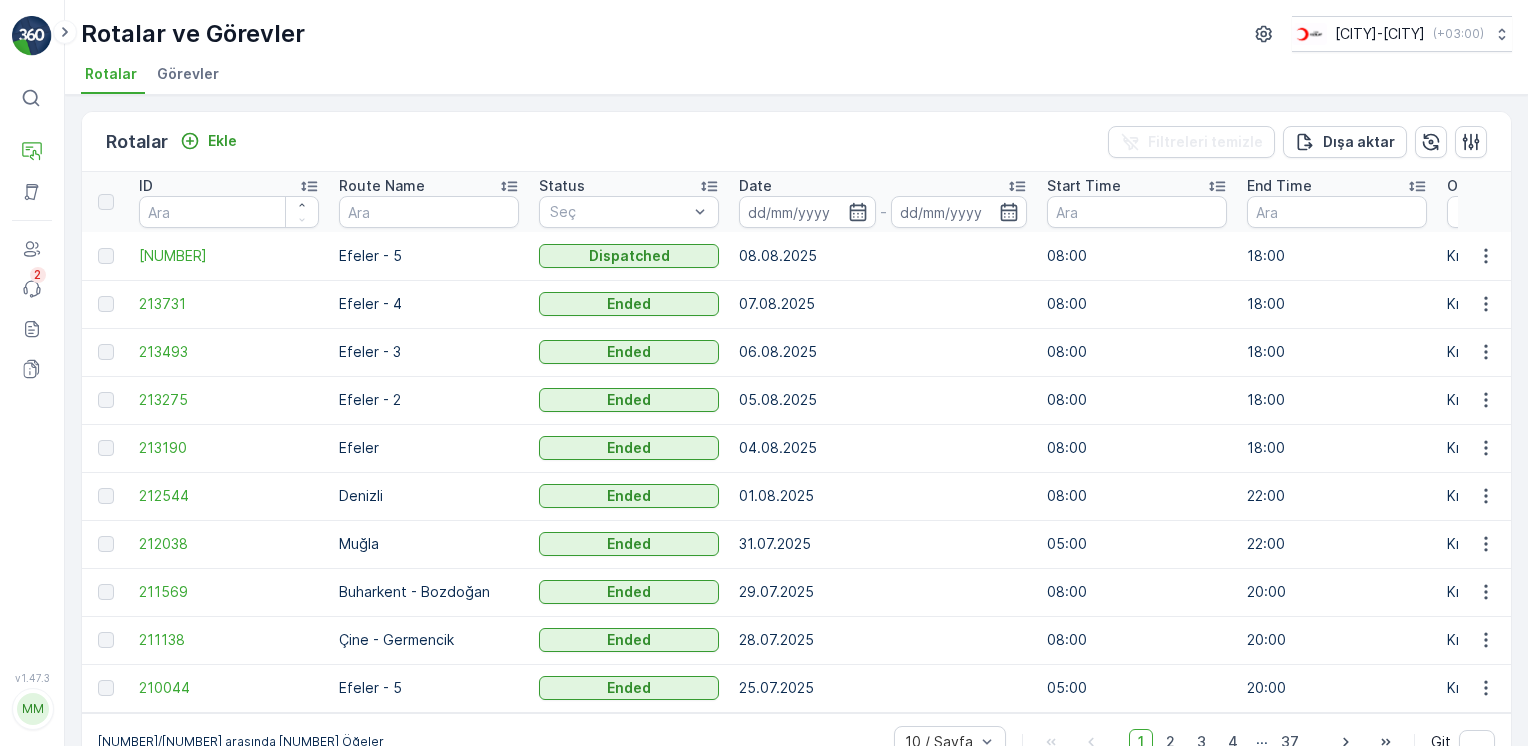 scroll, scrollTop: 0, scrollLeft: 0, axis: both 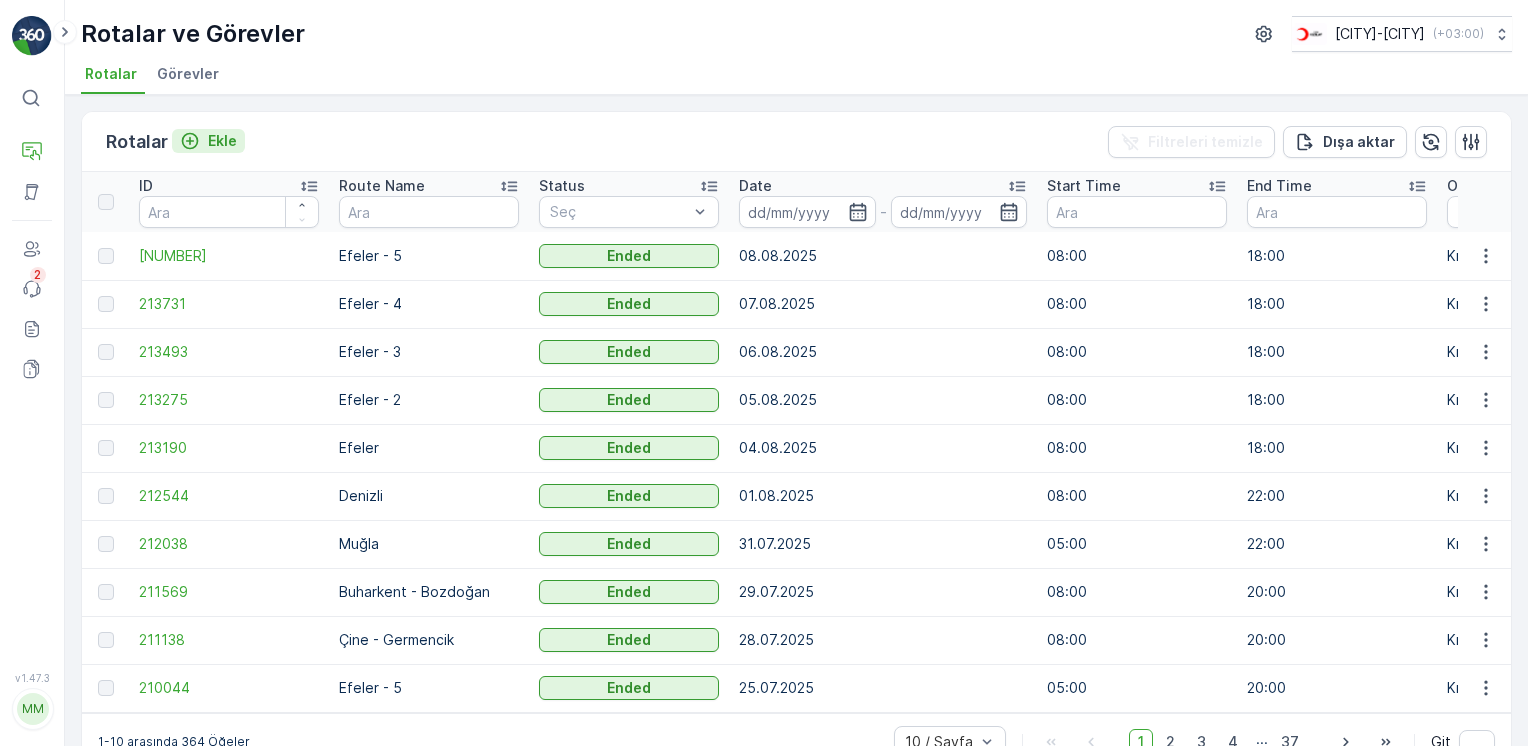click on "Ekle" at bounding box center [222, 141] 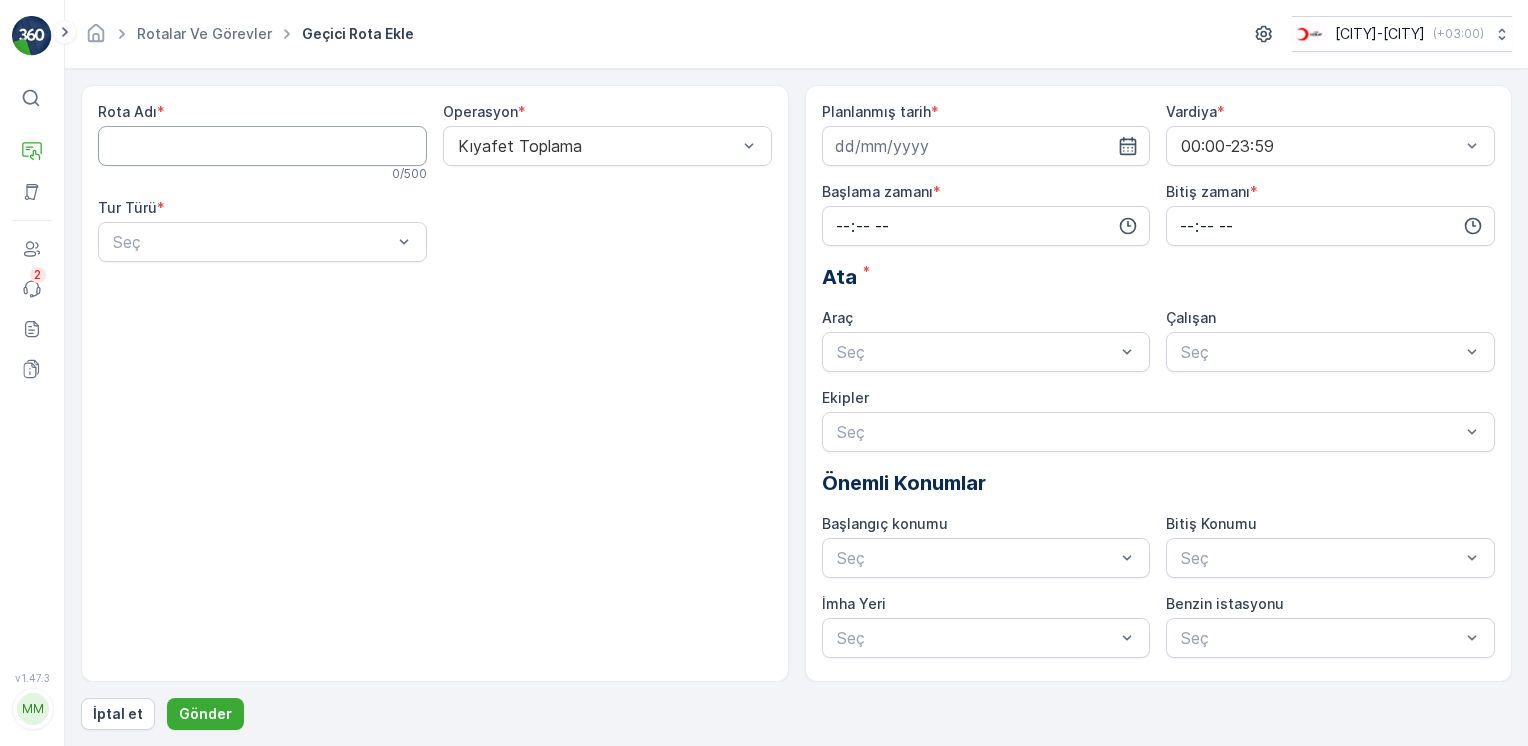 click on "Rota Adı" at bounding box center (262, 146) 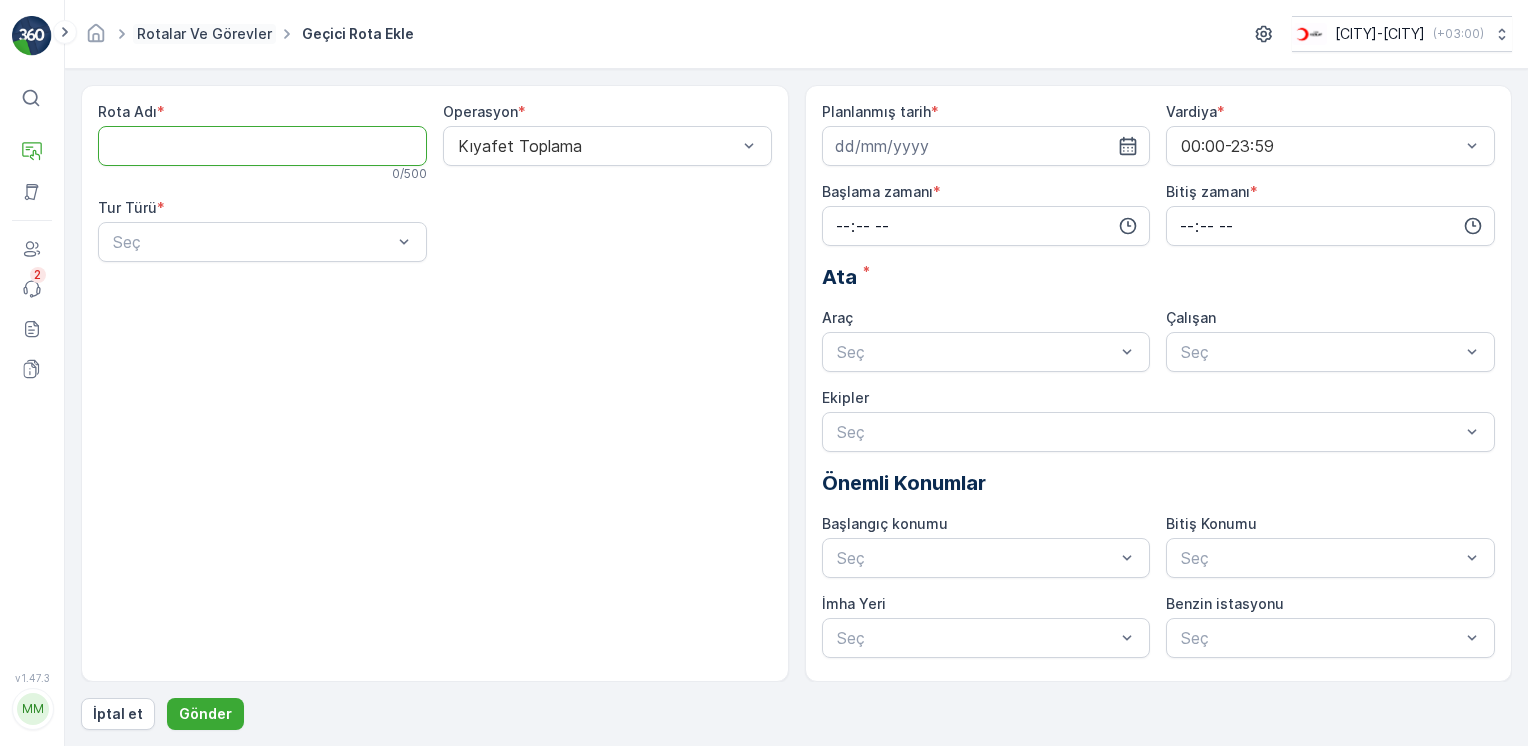 click on "Rotalar ve Görevler" at bounding box center (204, 33) 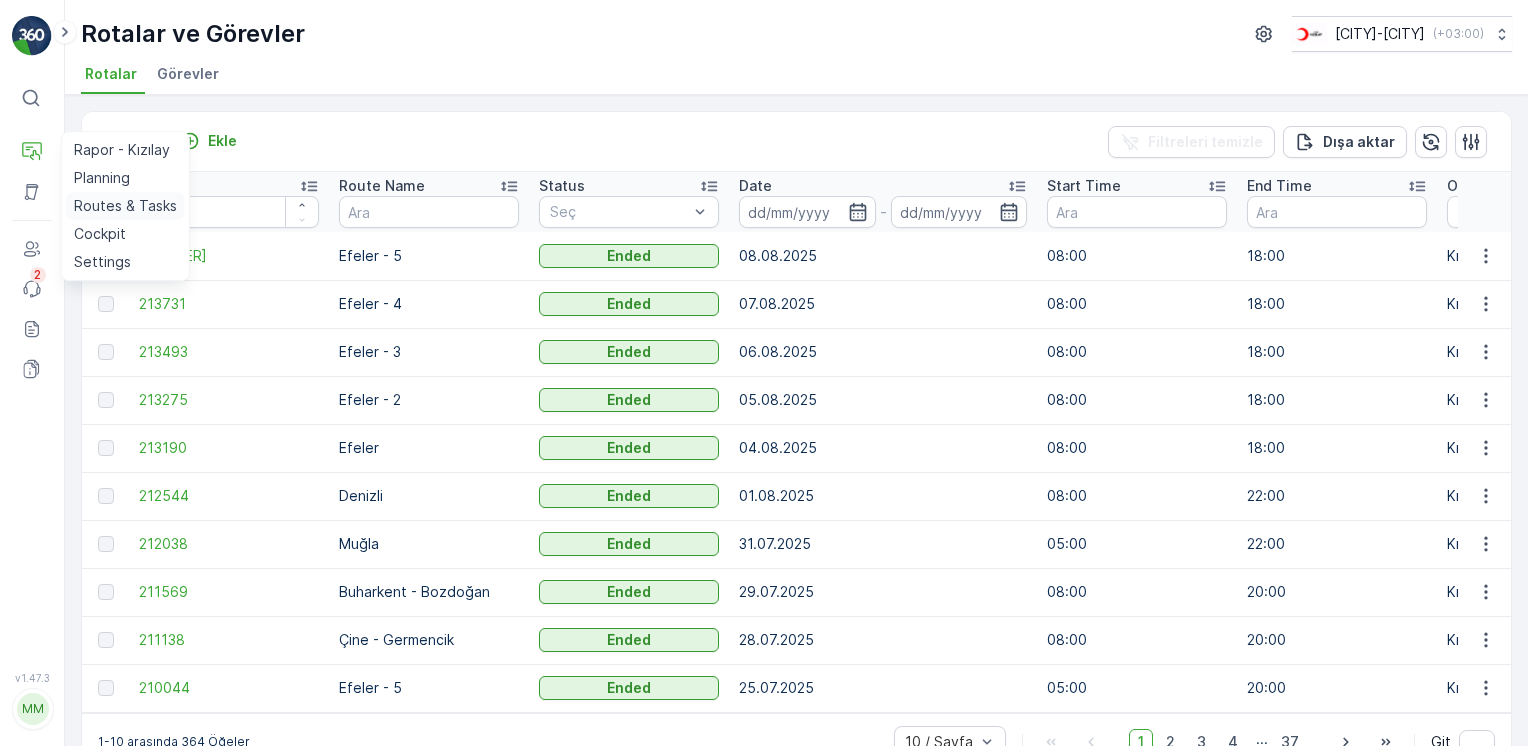 click on "Routes & Tasks" at bounding box center [125, 206] 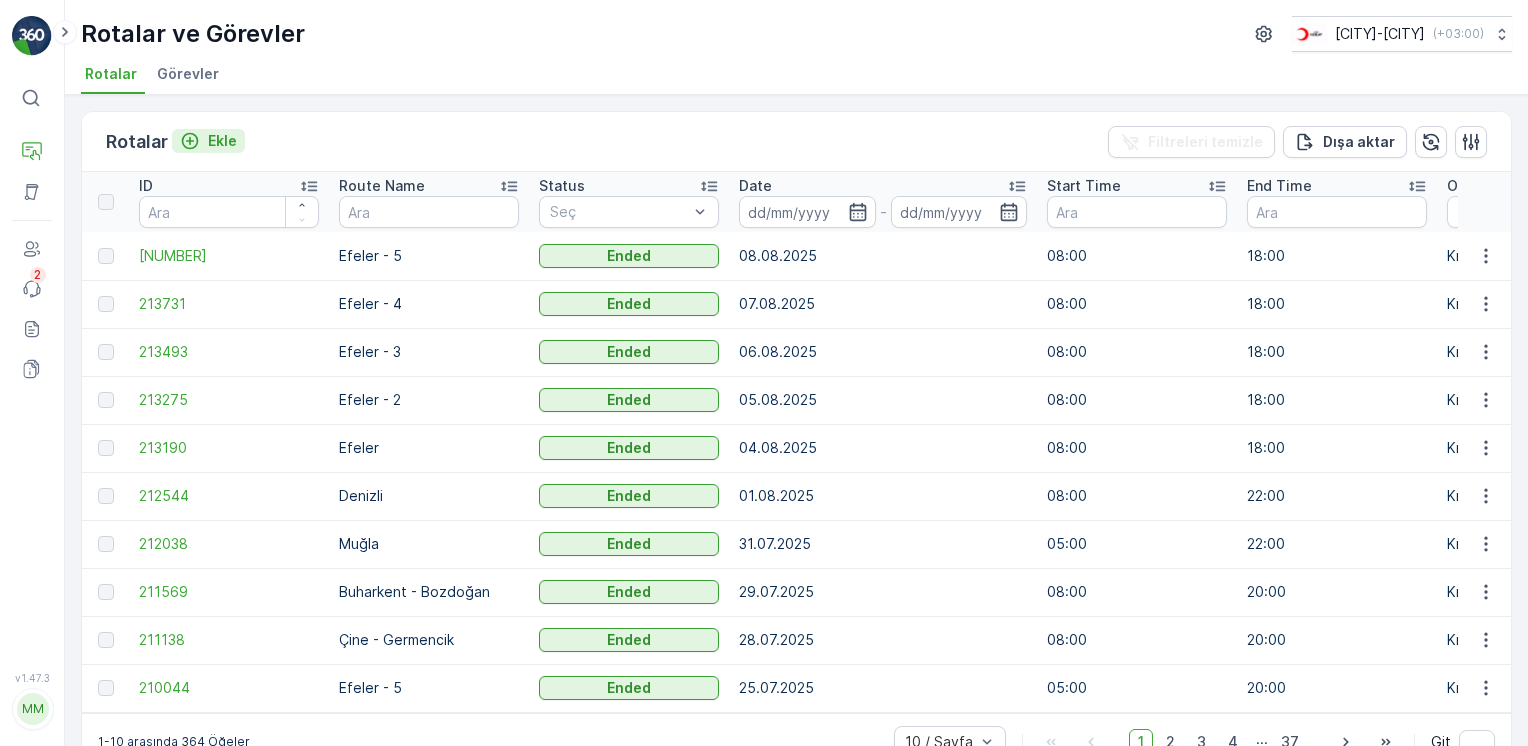 click on "Ekle" at bounding box center [222, 141] 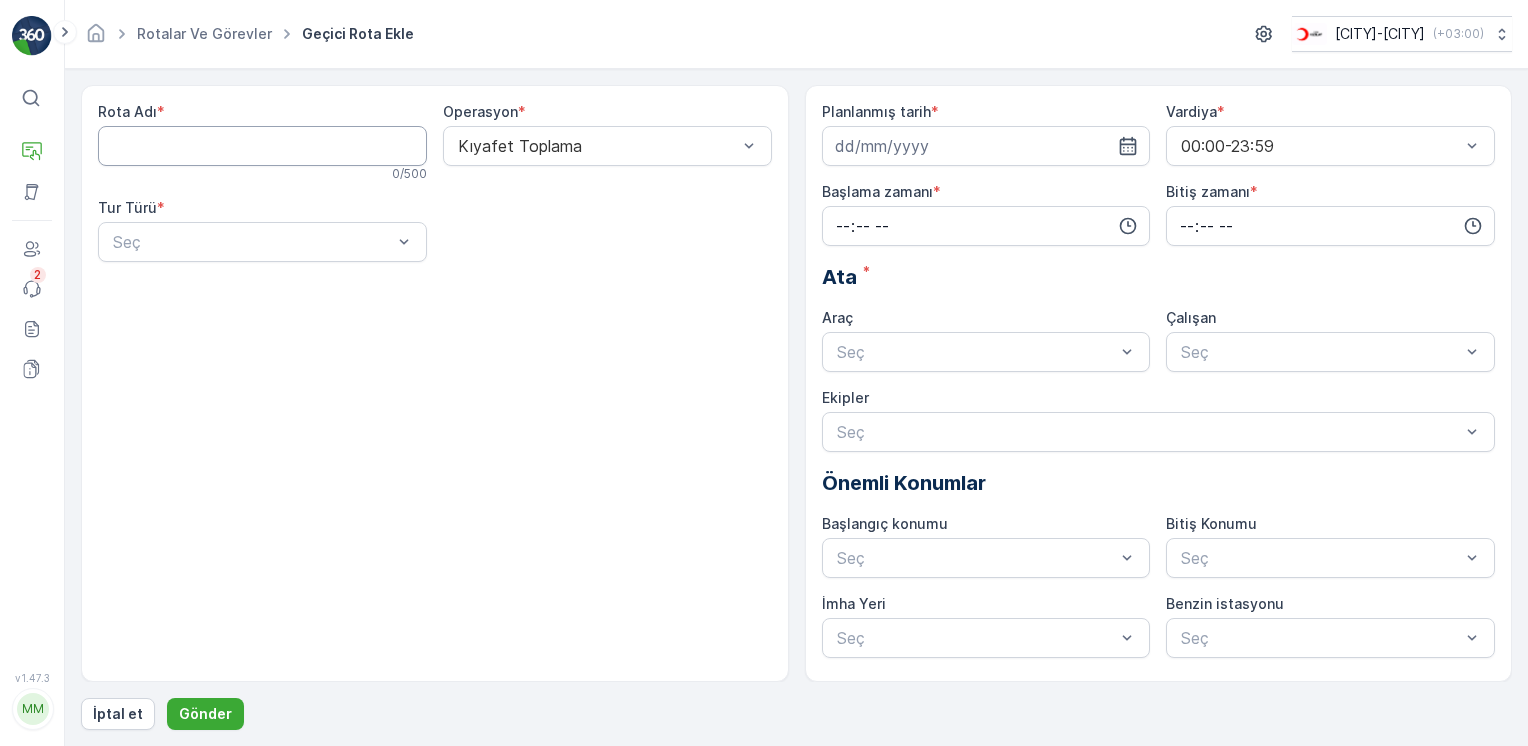 click on "Rota Adı" at bounding box center [262, 146] 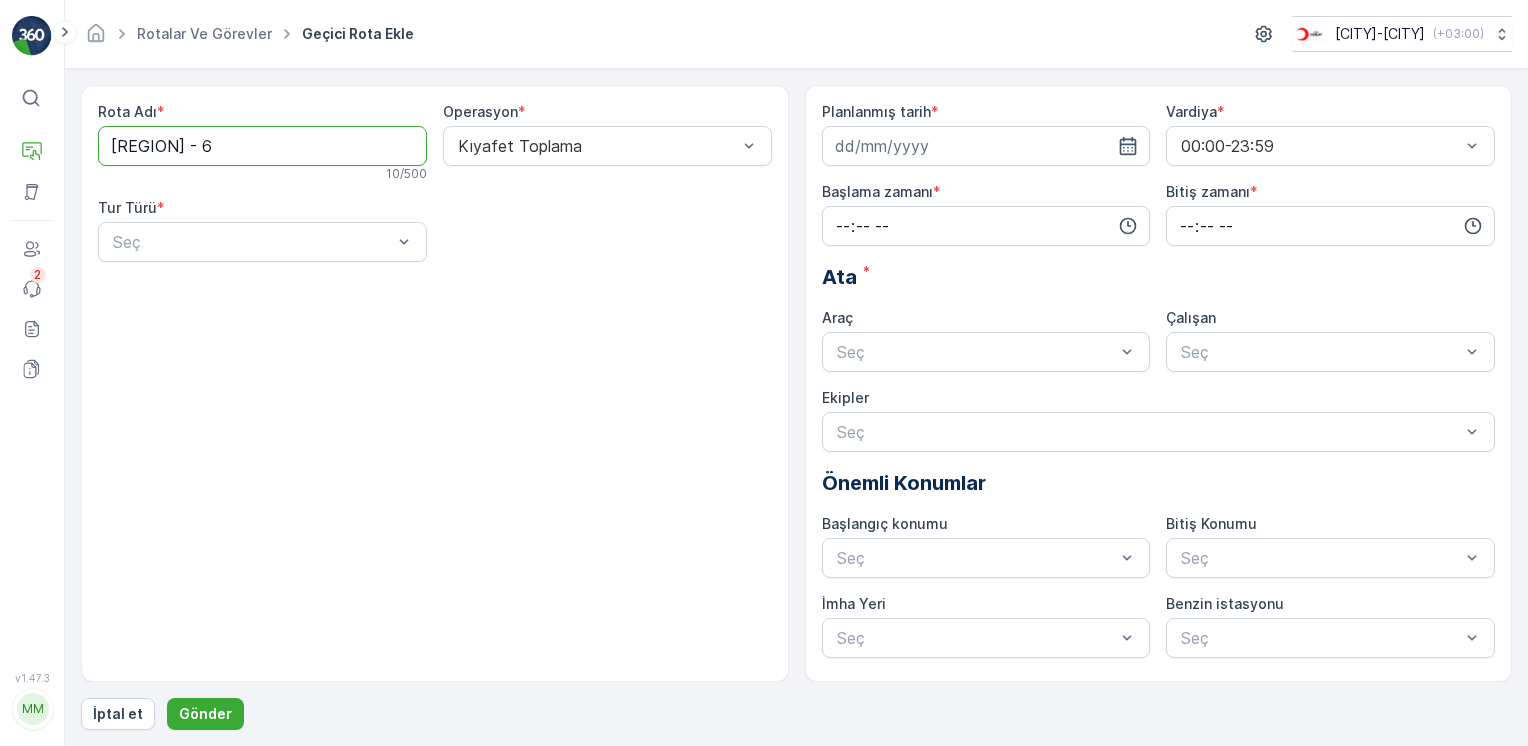 type on "[REGION] - 6" 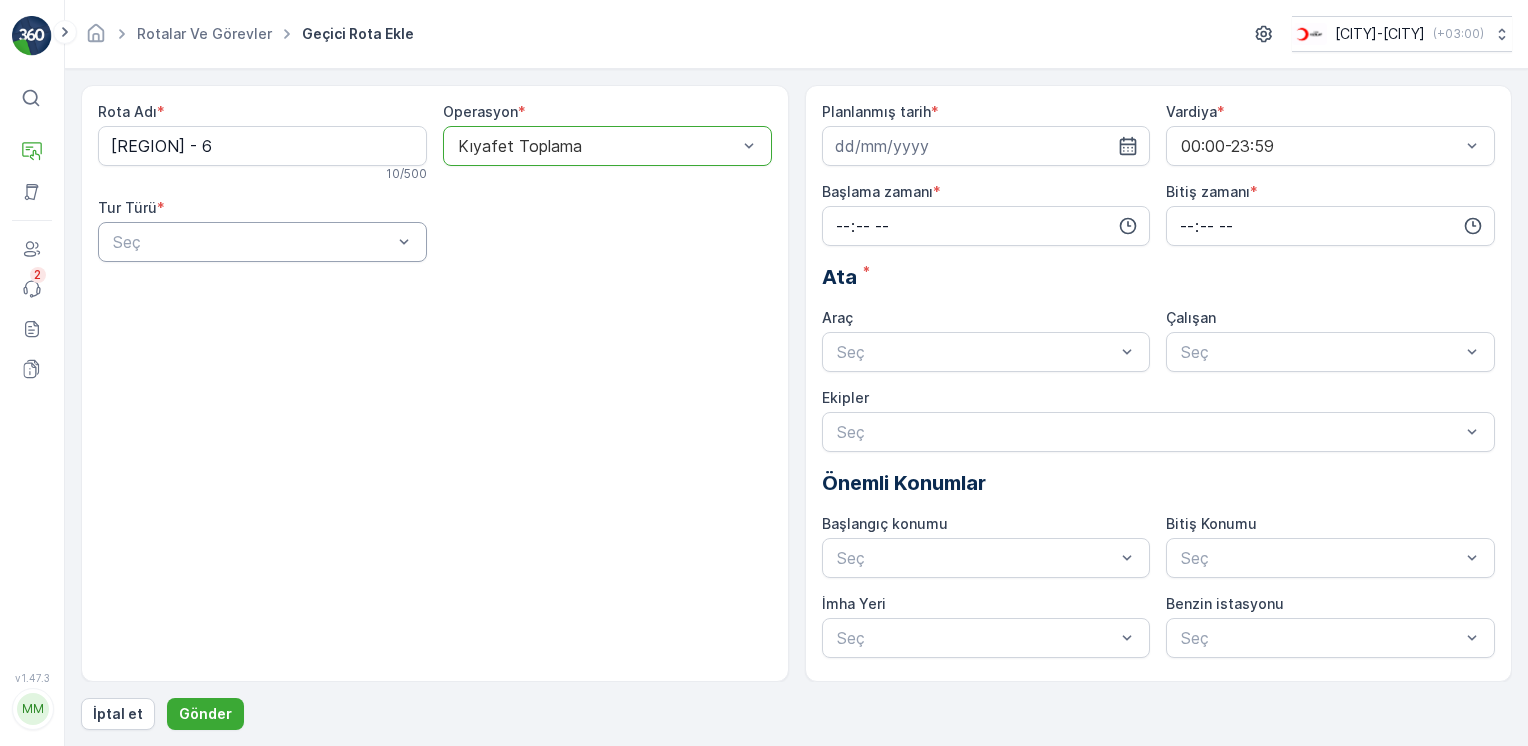 click at bounding box center [252, 242] 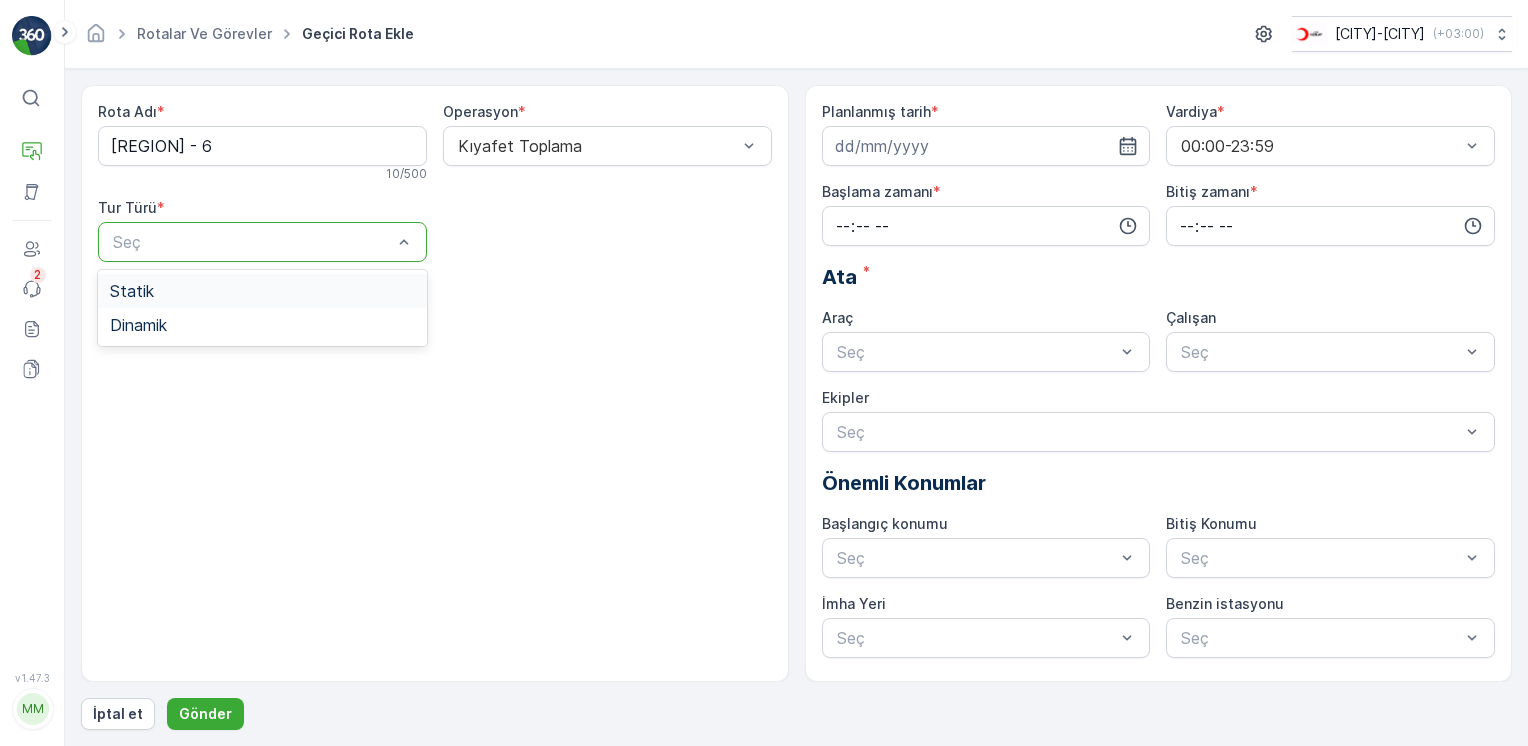 click on "Statik" at bounding box center (262, 291) 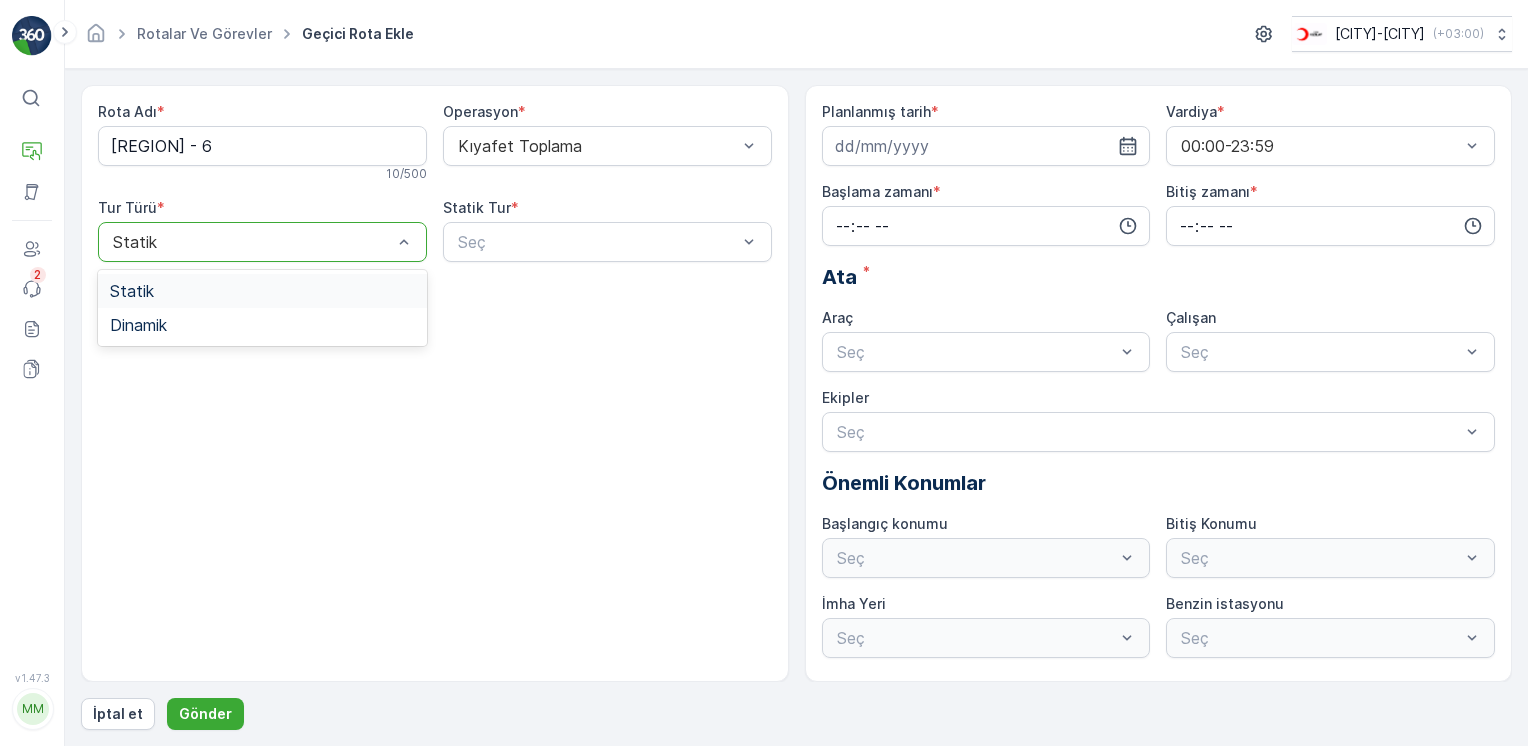 click at bounding box center [252, 242] 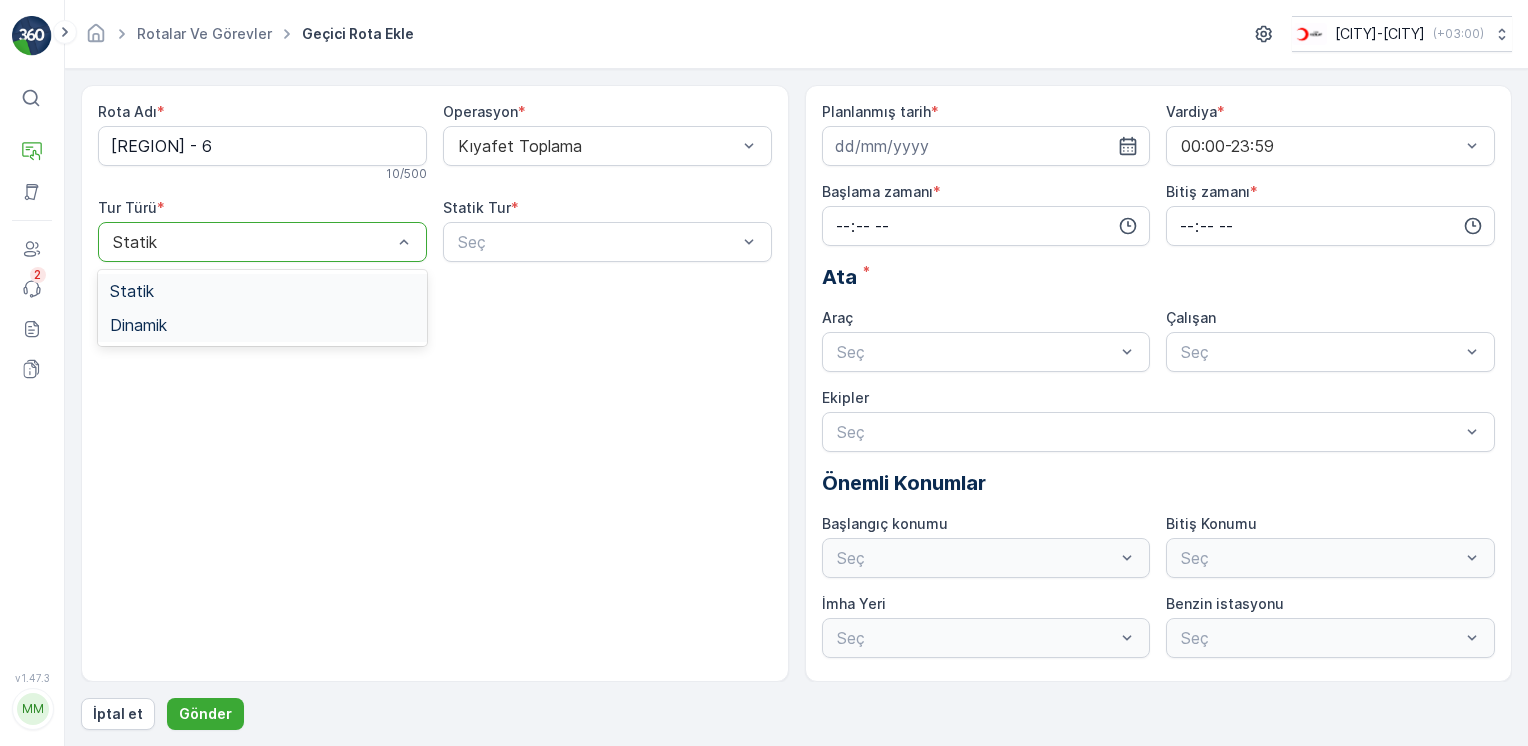 click on "Dinamik" at bounding box center [138, 325] 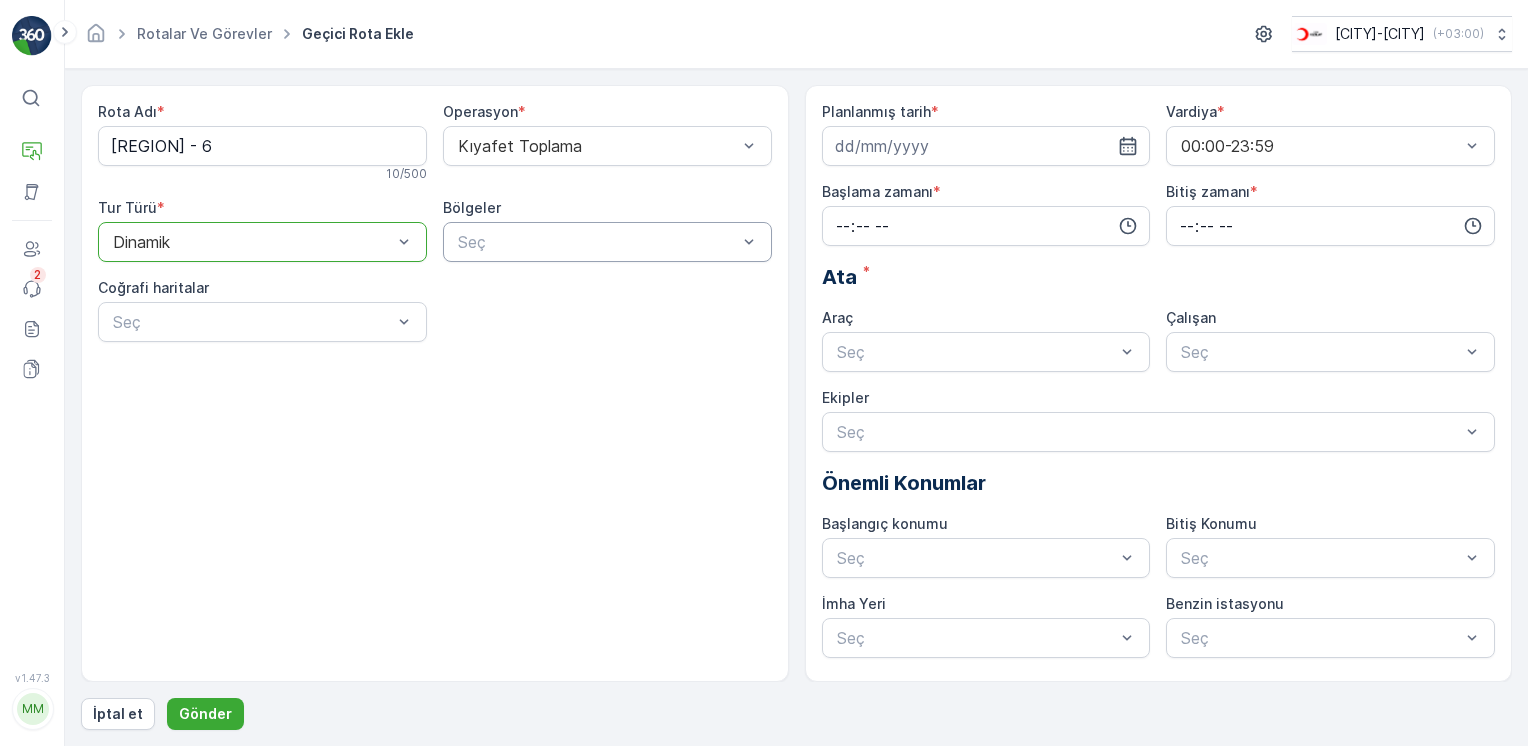 click at bounding box center [597, 242] 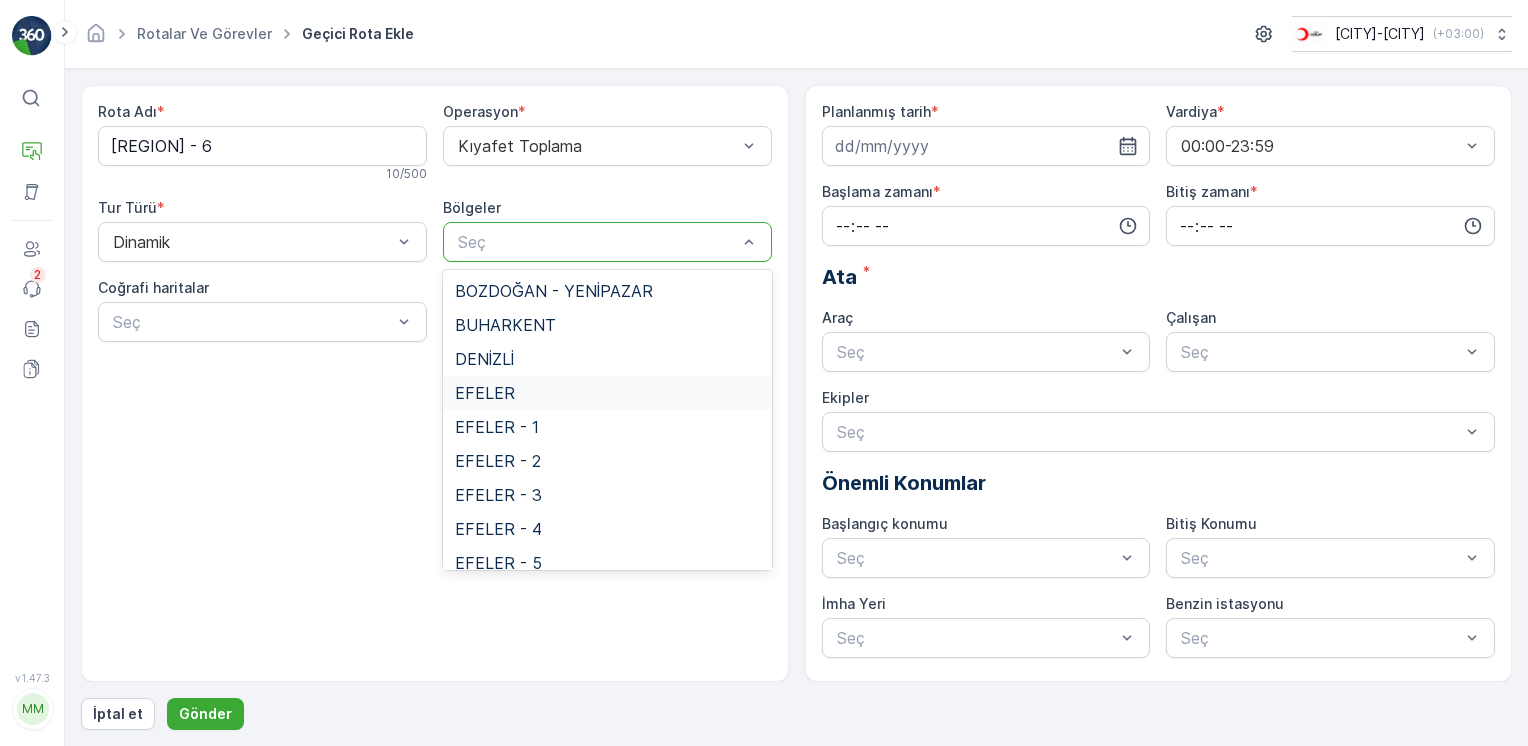 click on "EFELER" at bounding box center (485, 393) 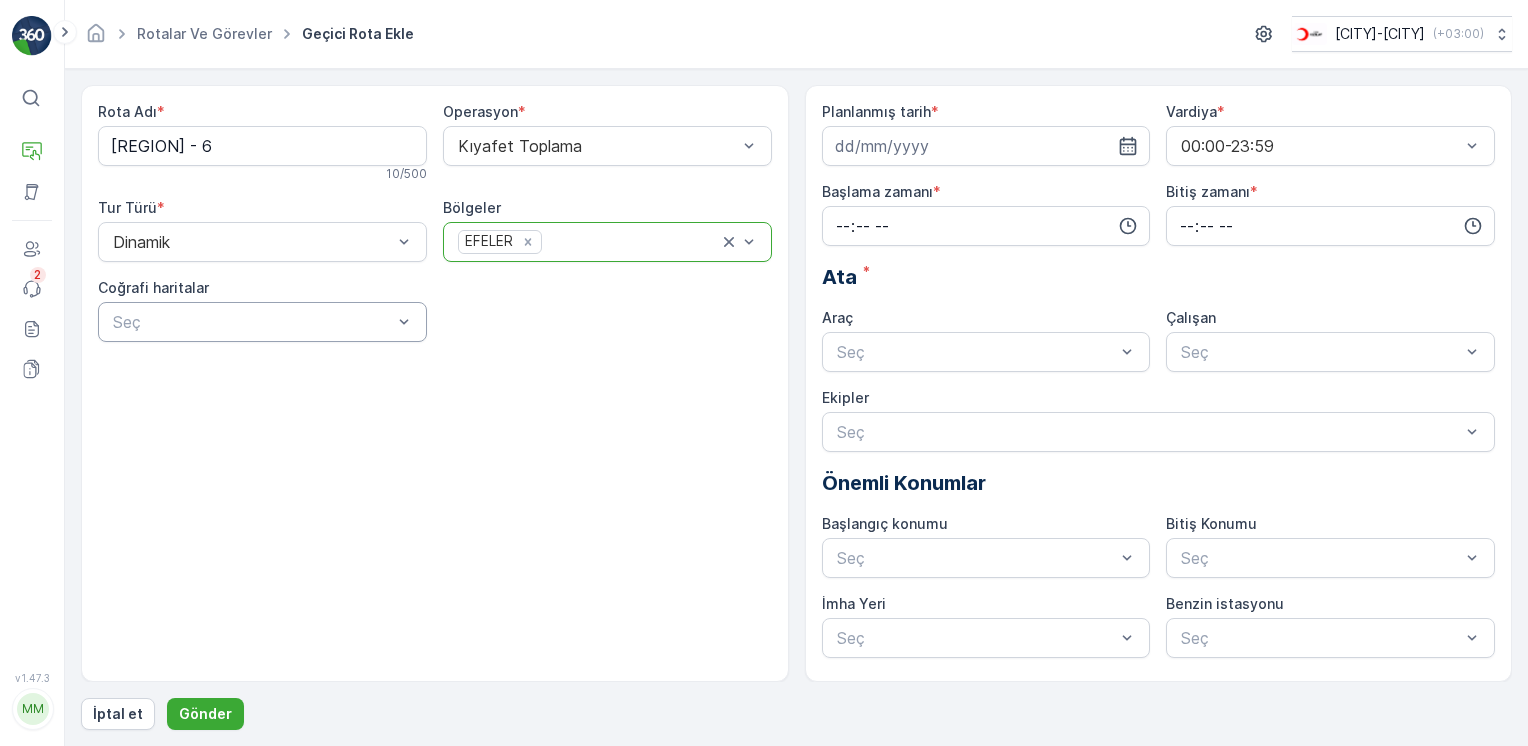 click on "Seç" at bounding box center (262, 322) 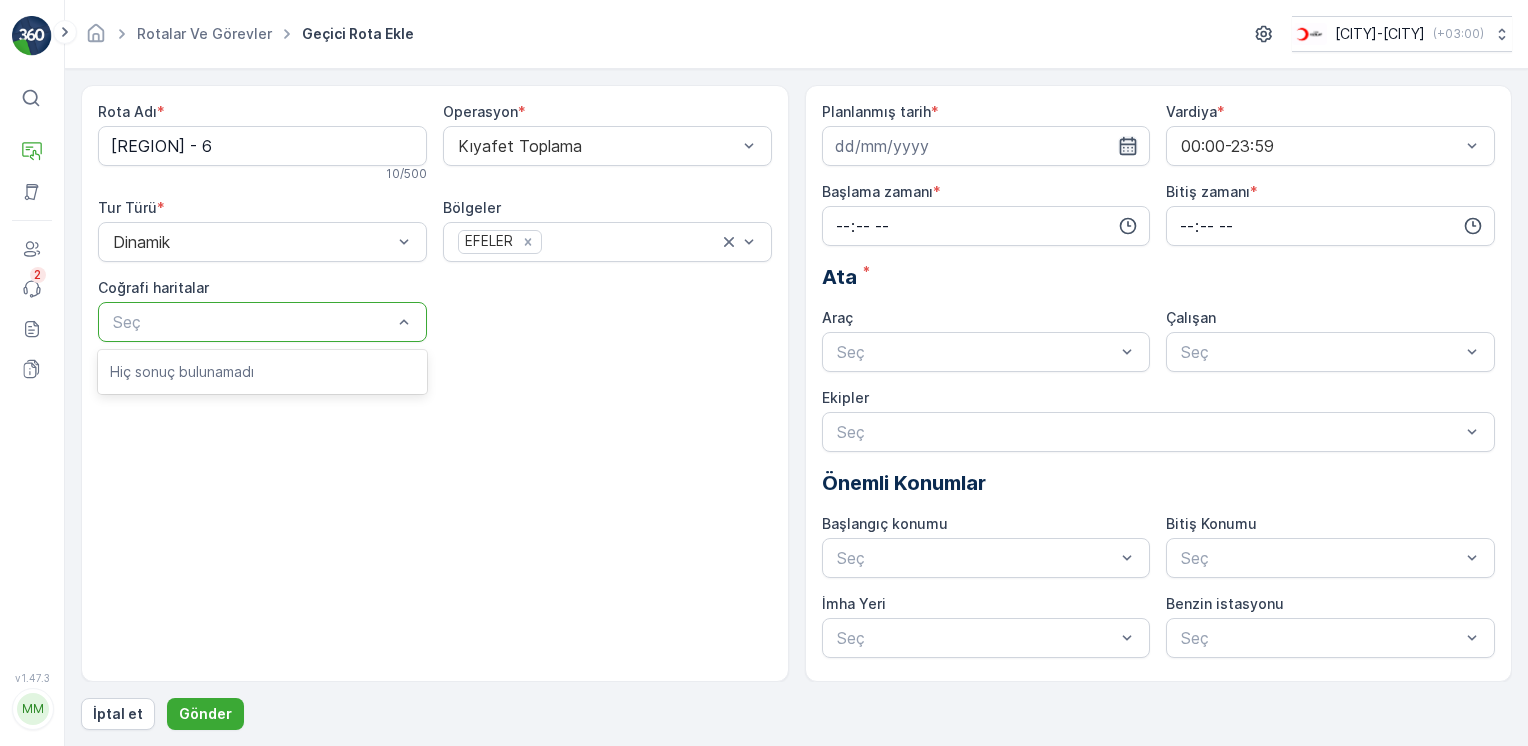 click 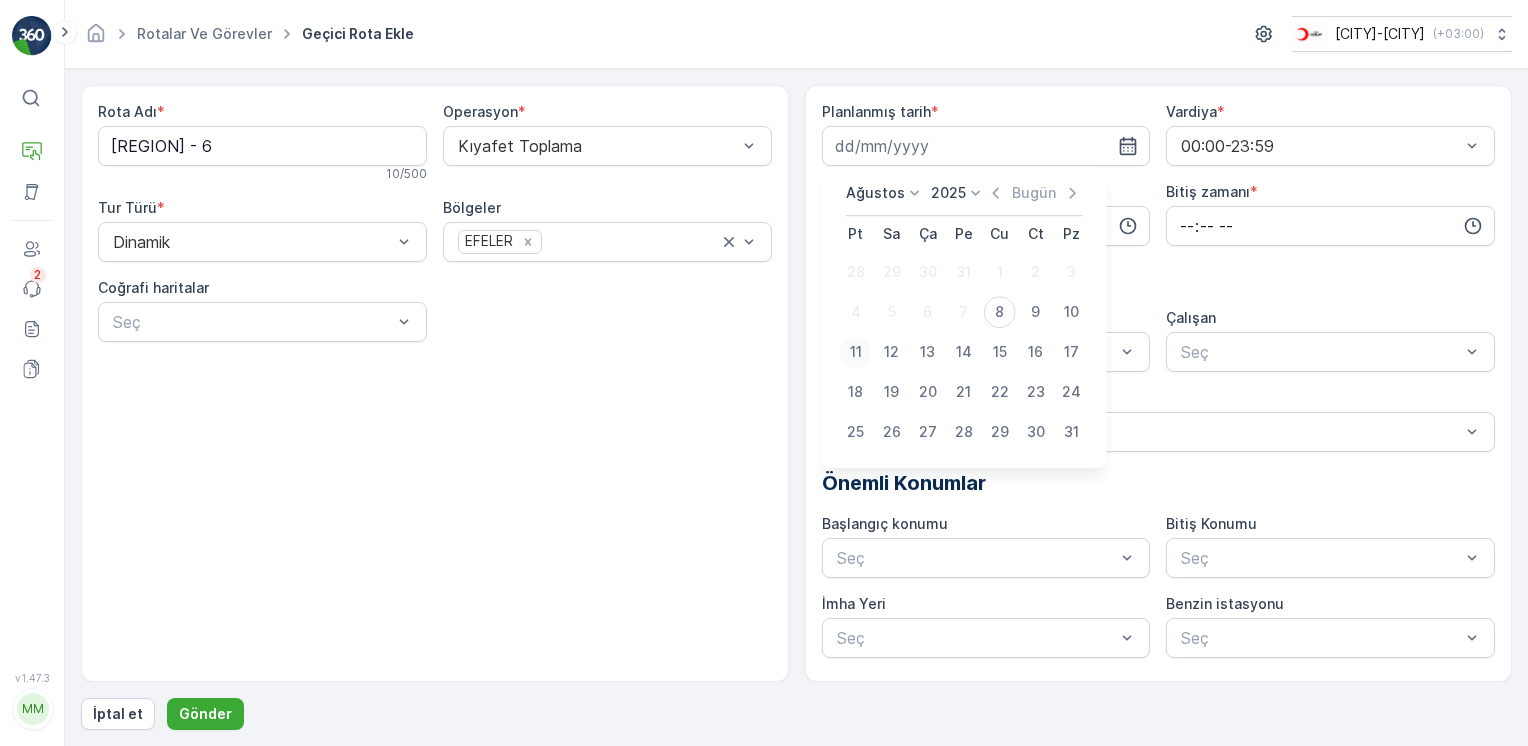 click on "11" at bounding box center [856, 352] 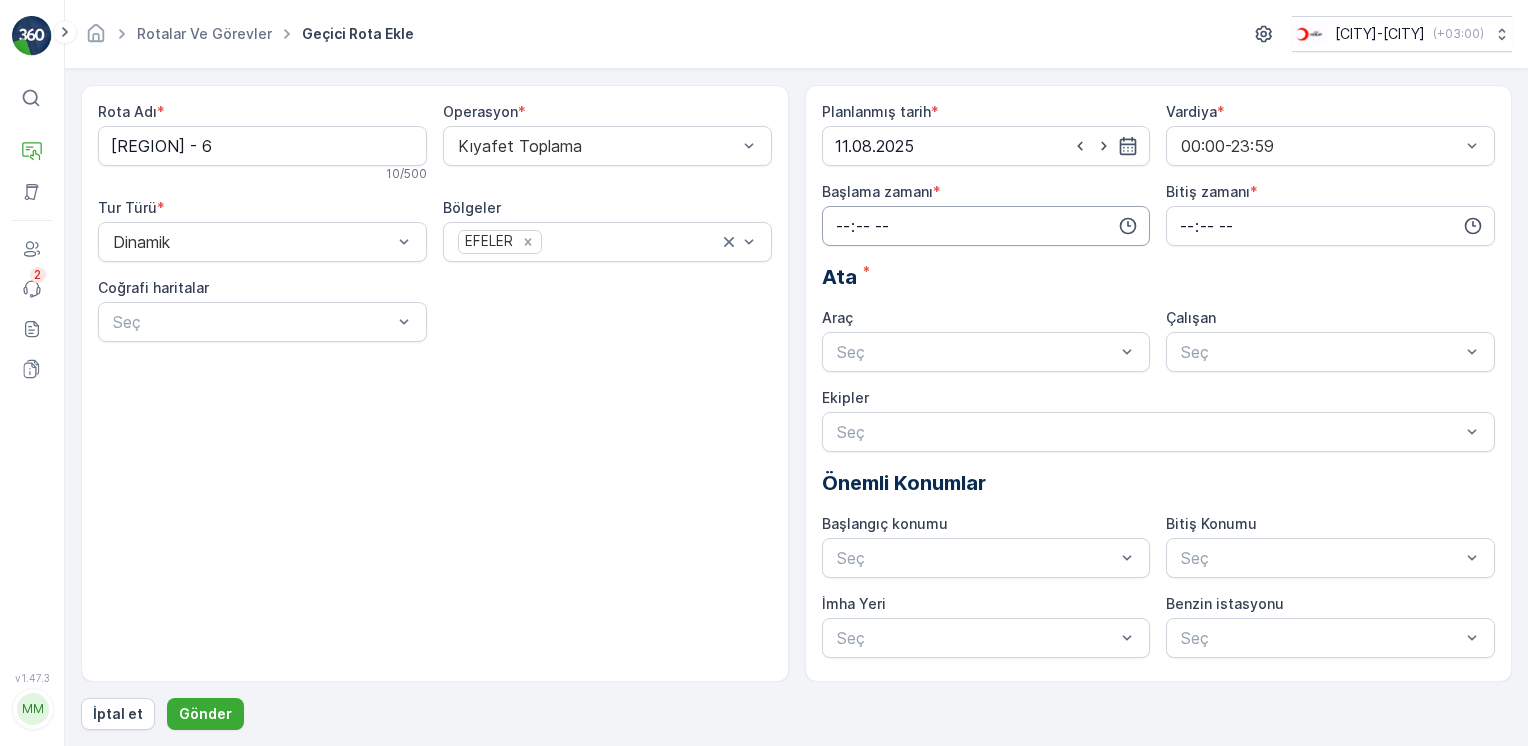 click at bounding box center [986, 226] 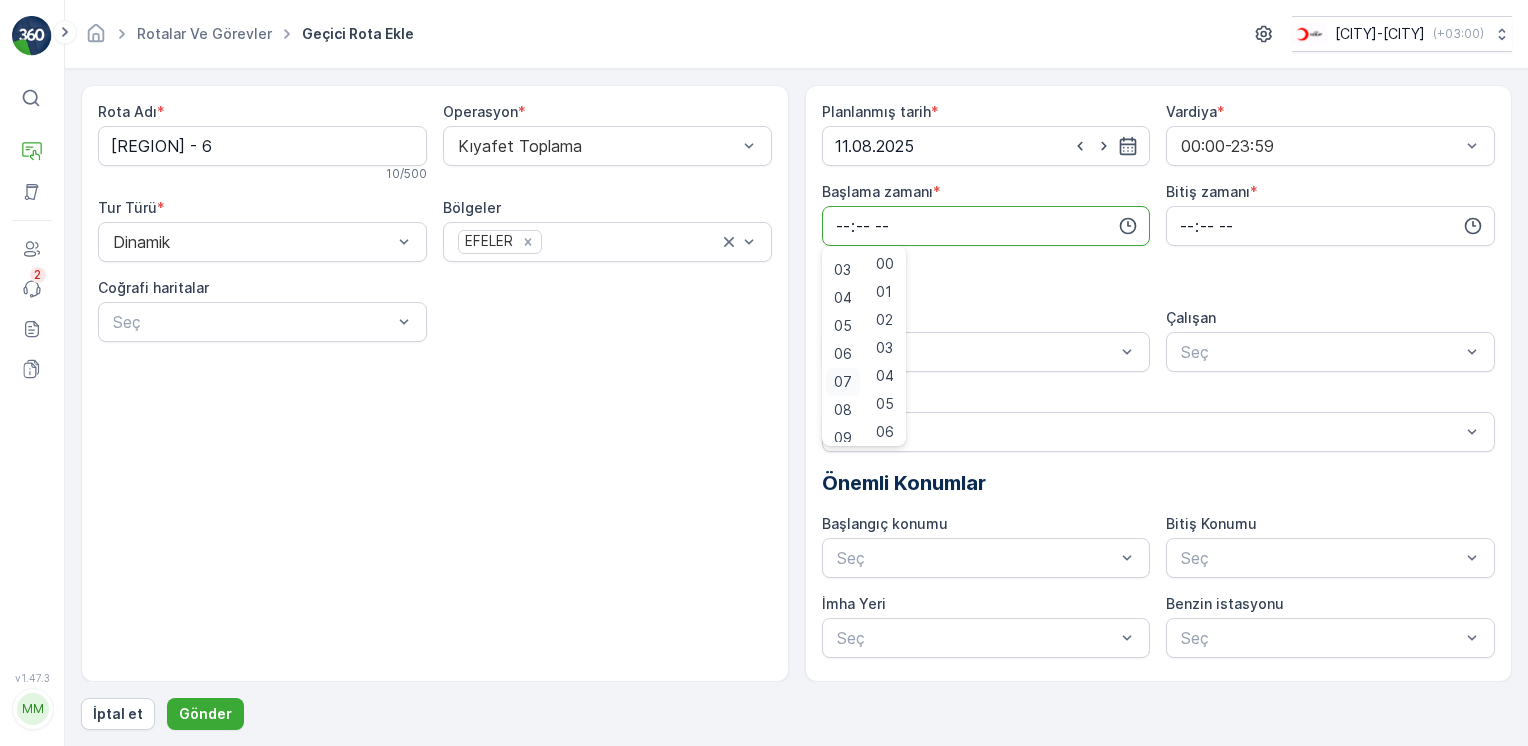 scroll, scrollTop: 100, scrollLeft: 0, axis: vertical 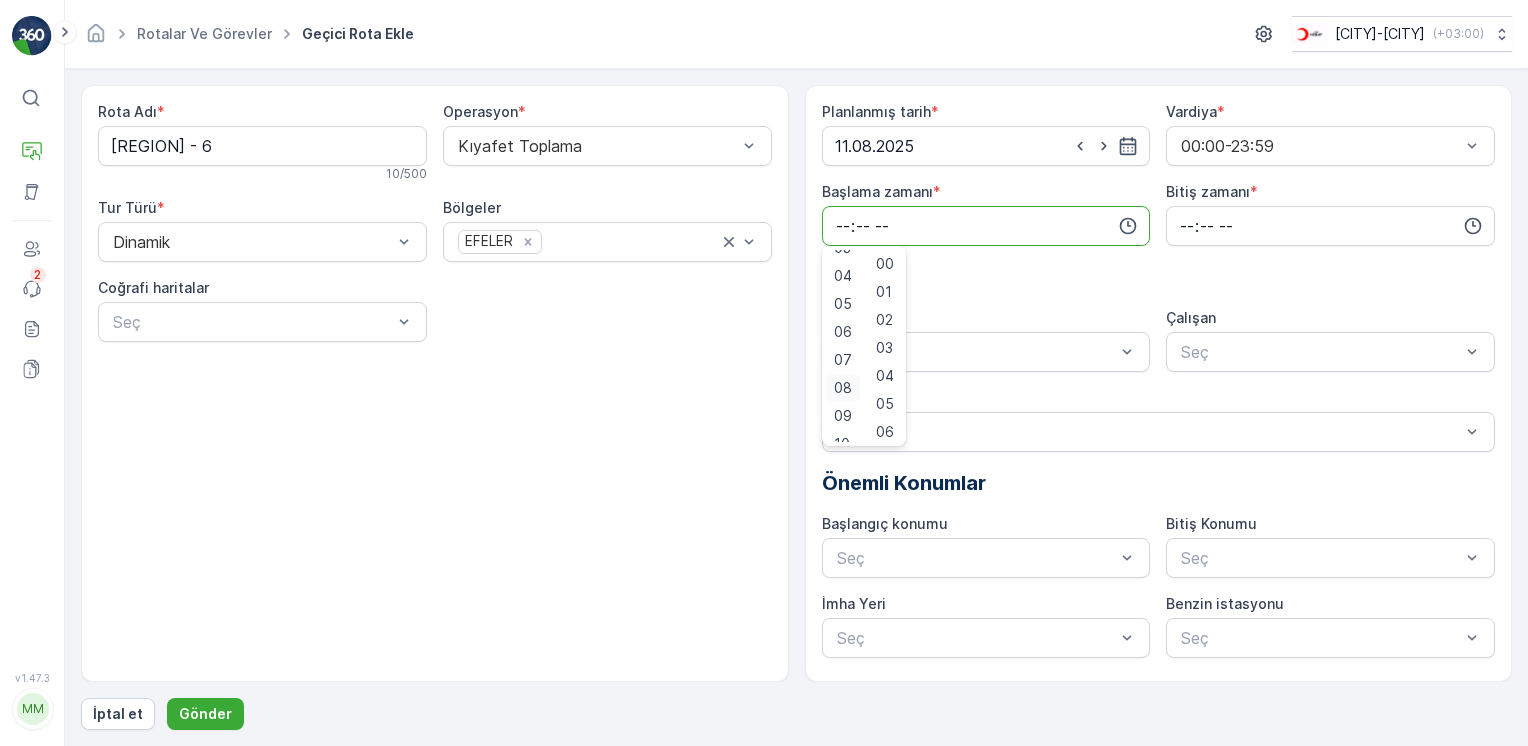 click on "08" at bounding box center (843, 388) 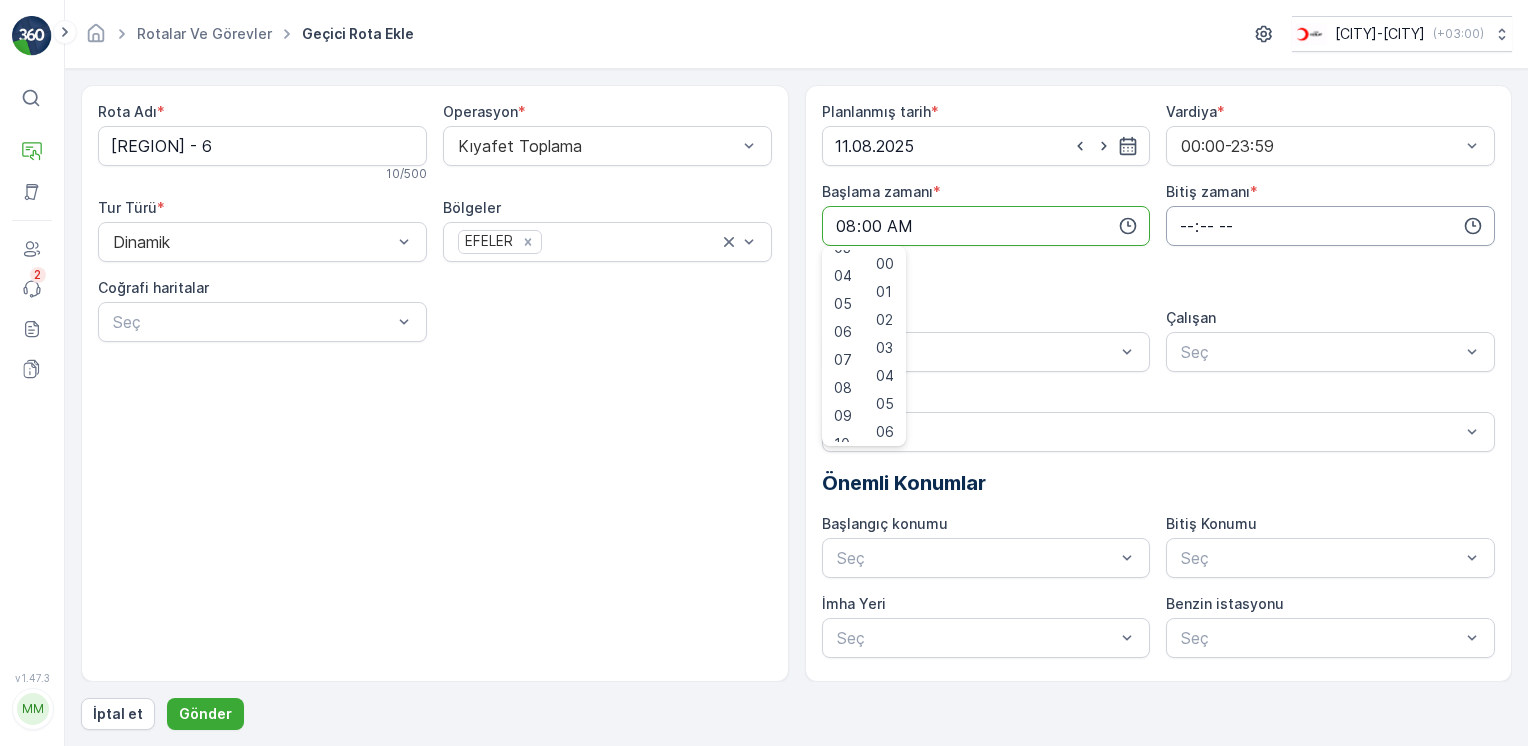 click at bounding box center (1330, 226) 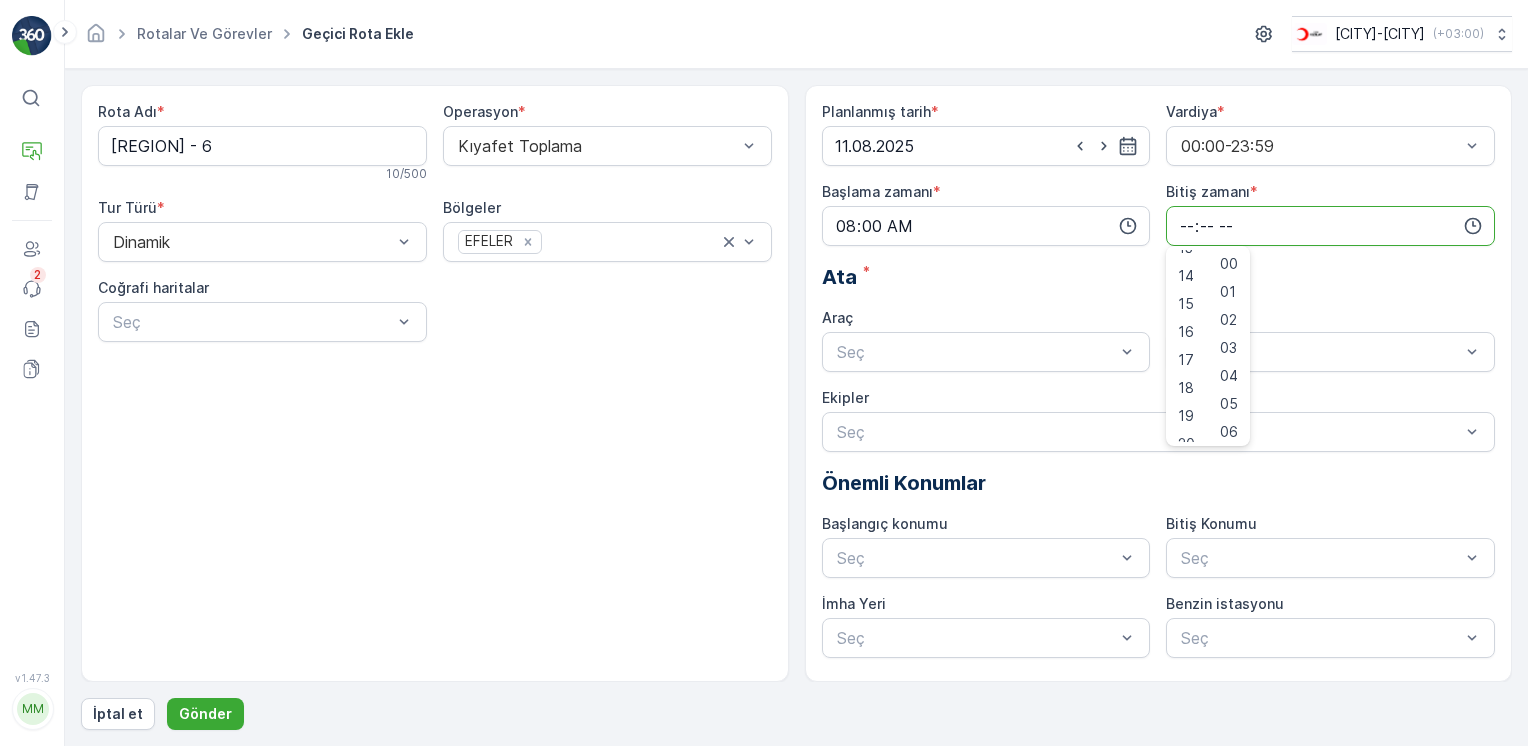 scroll, scrollTop: 380, scrollLeft: 0, axis: vertical 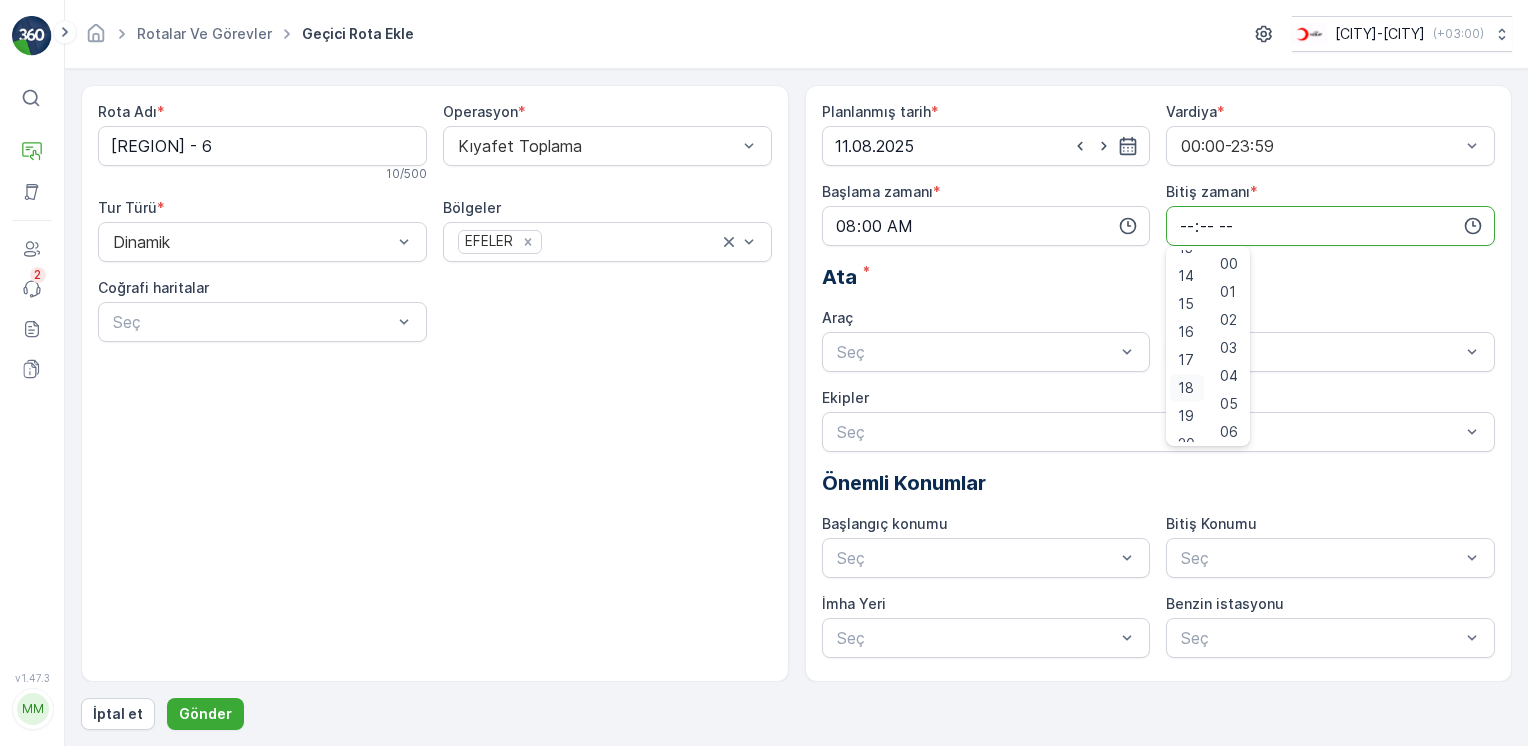 click on "18" at bounding box center [1186, 388] 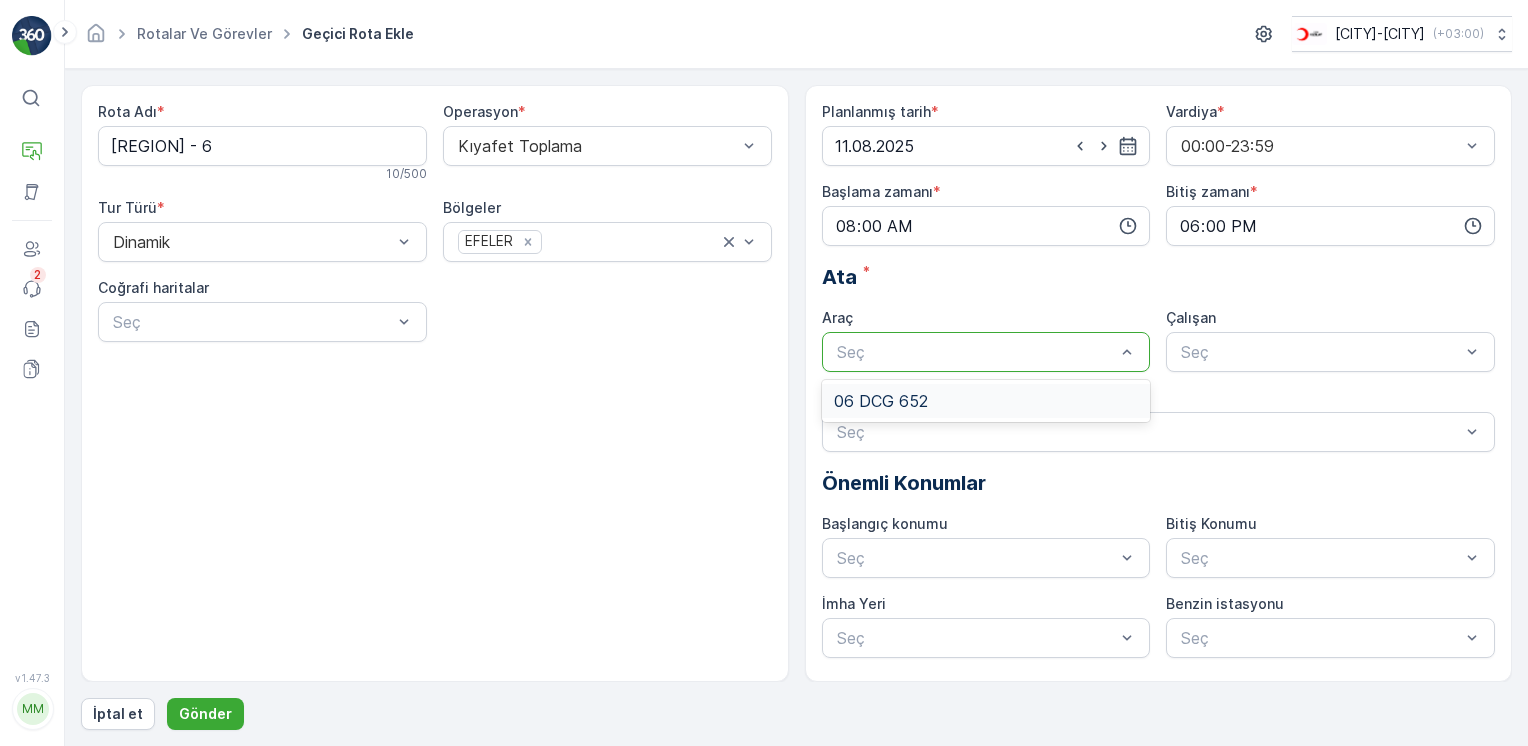 click at bounding box center (976, 352) 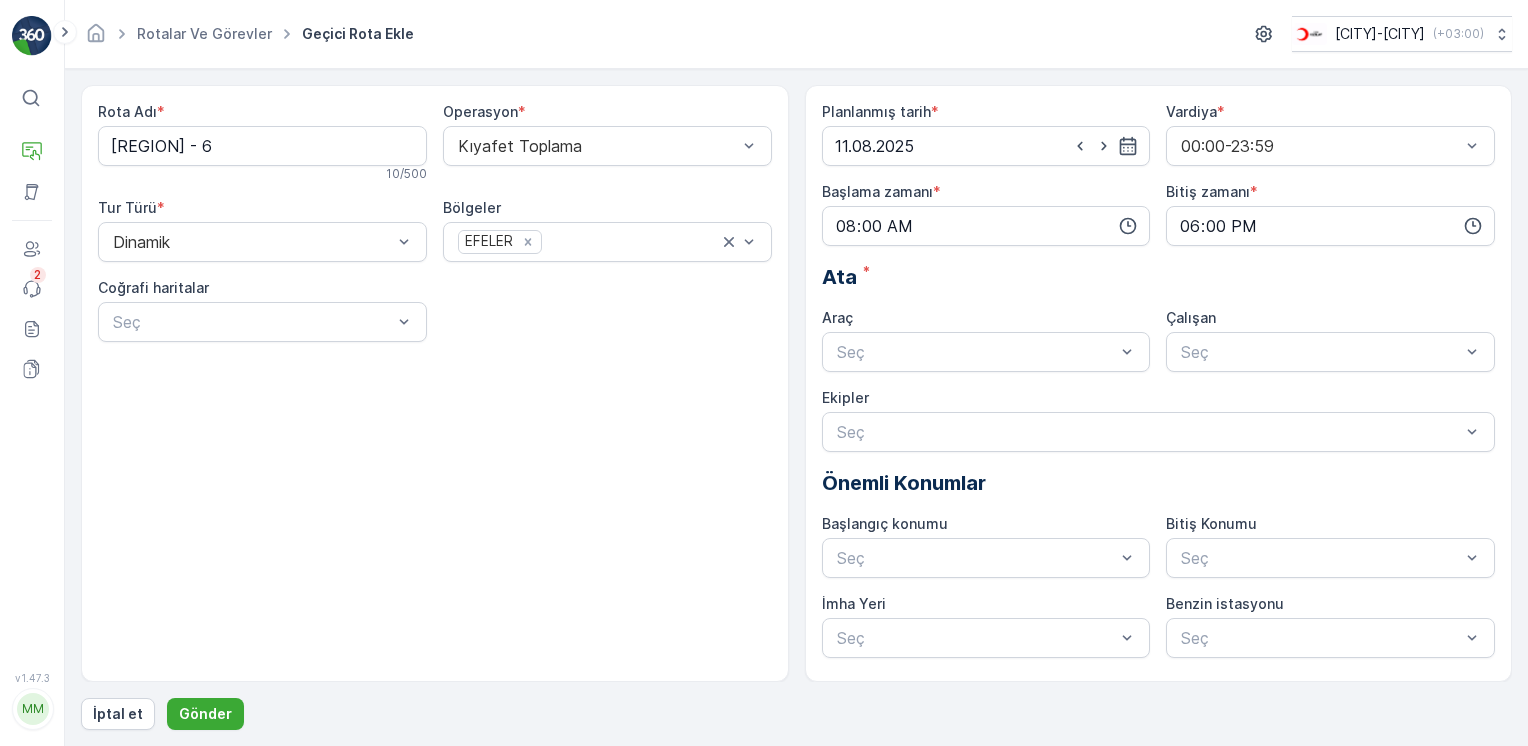 click on "Ekipler" at bounding box center (1159, 398) 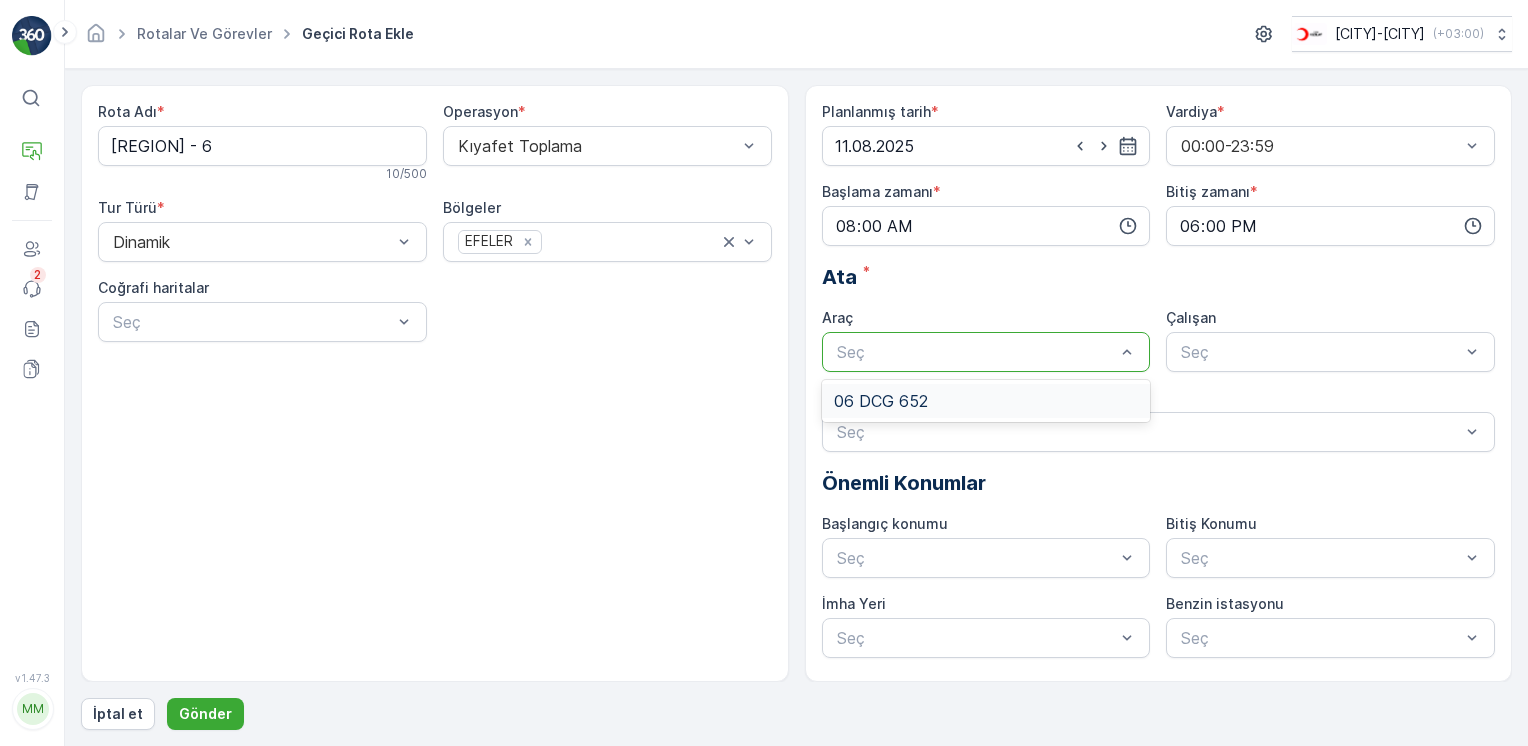 drag, startPoint x: 1050, startPoint y: 348, endPoint x: 1023, endPoint y: 372, distance: 36.124783 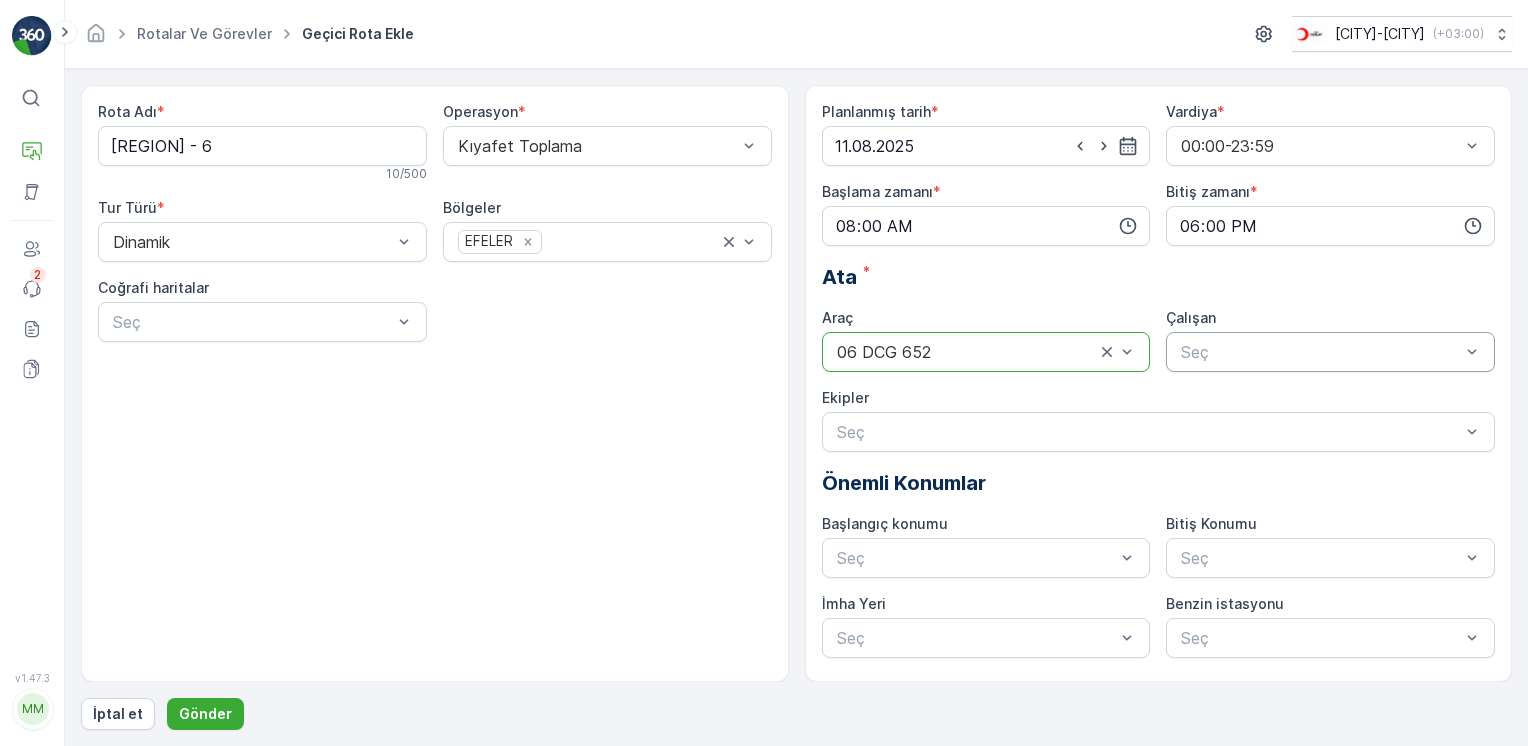 click at bounding box center (1320, 352) 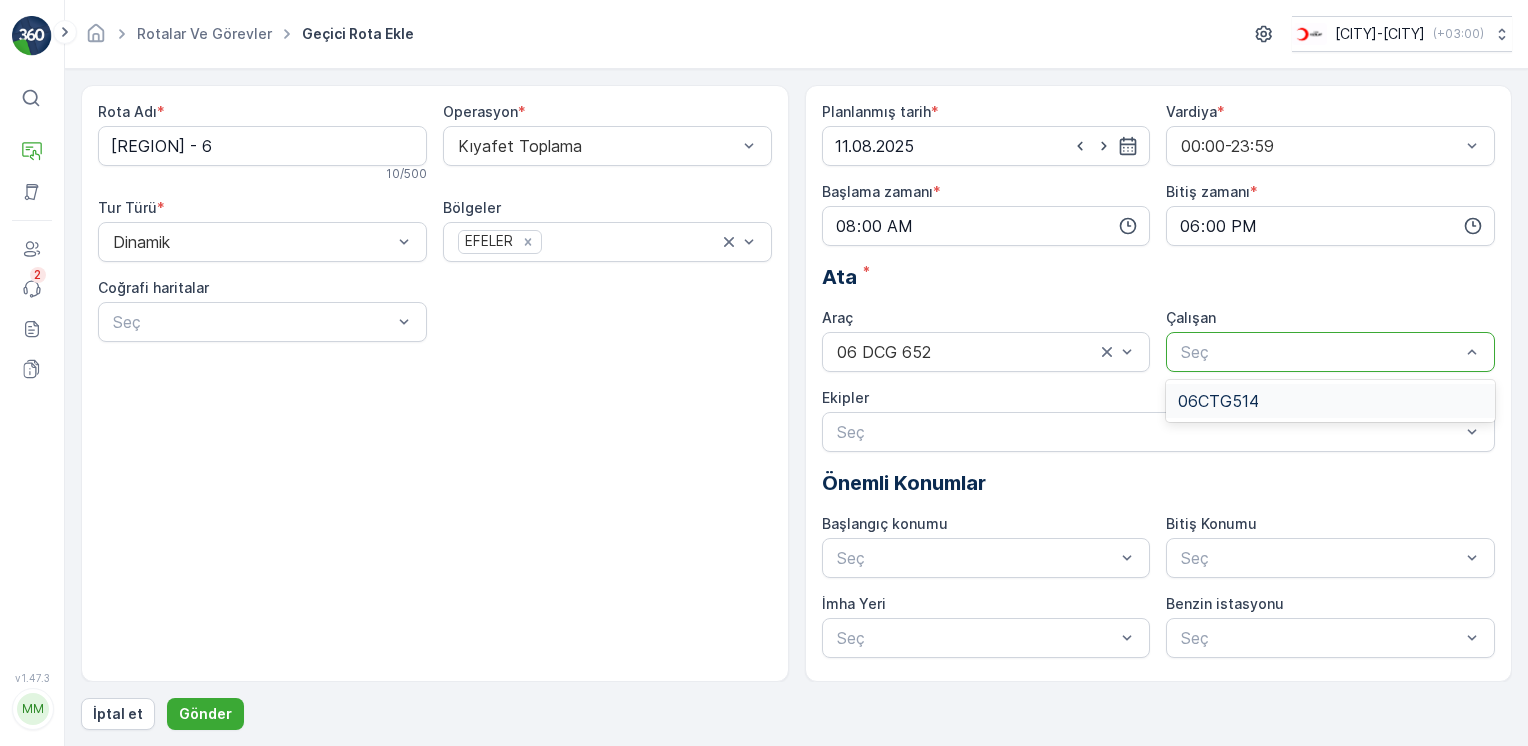 click on "06CTG514" at bounding box center (1330, 401) 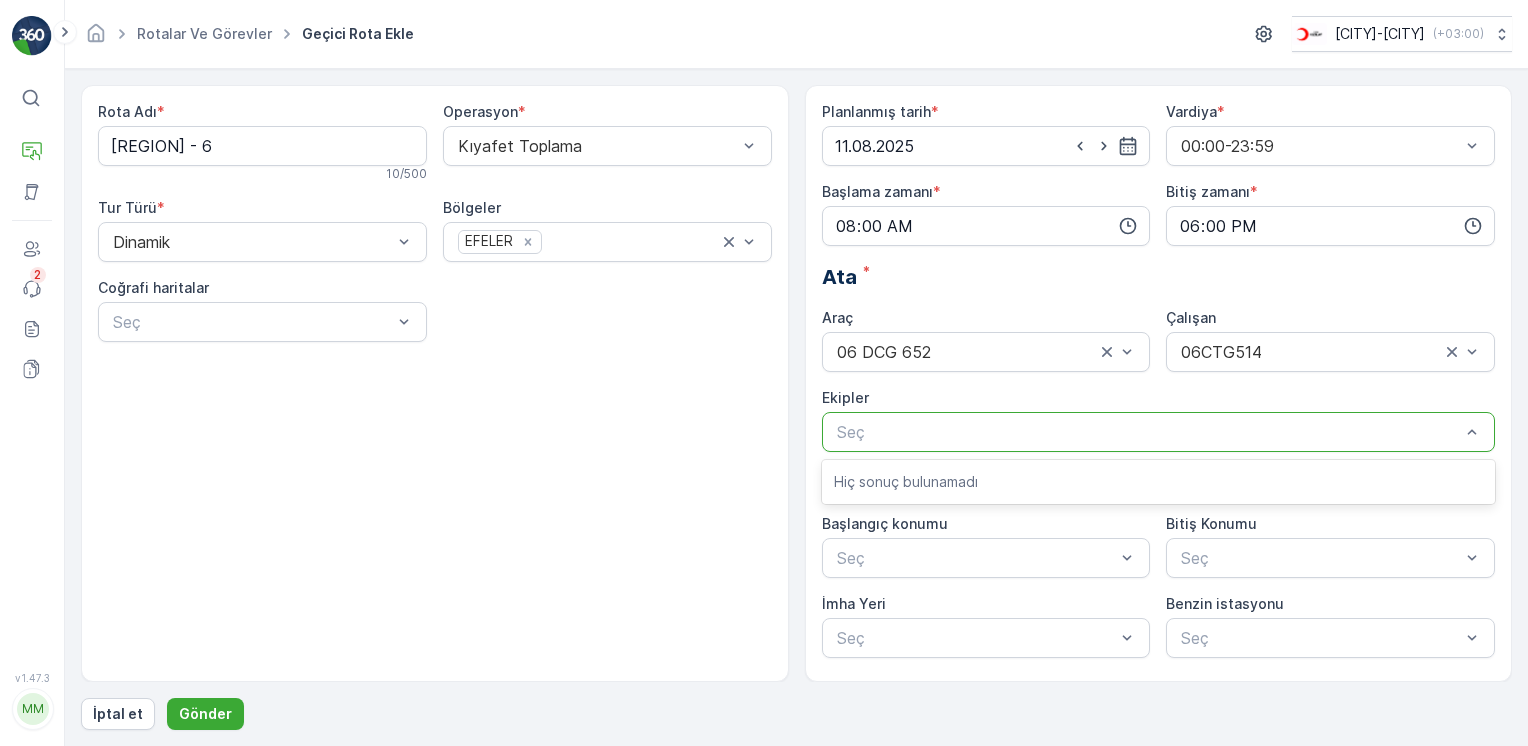 click on "Seç" at bounding box center [1159, 432] 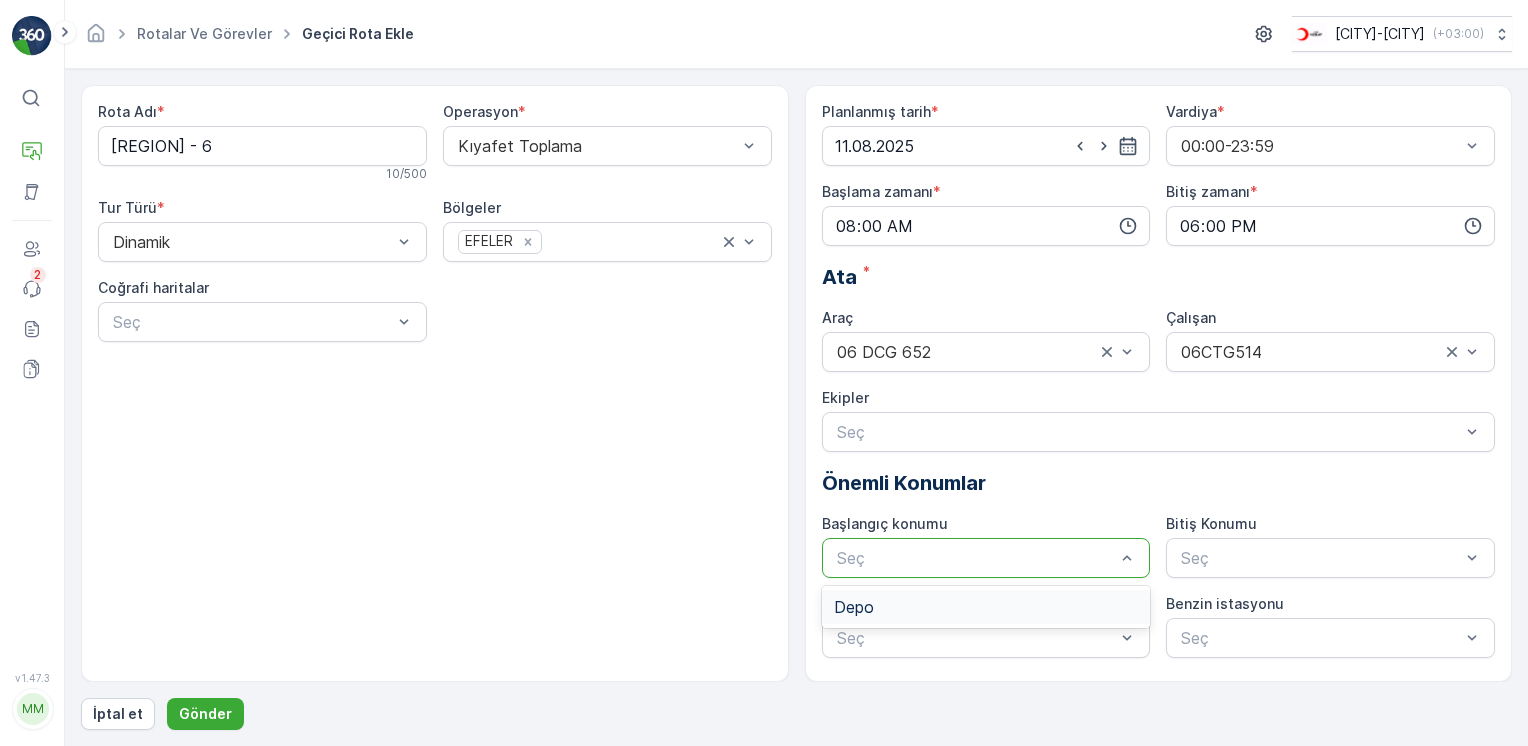 click on "Depo" at bounding box center [854, 607] 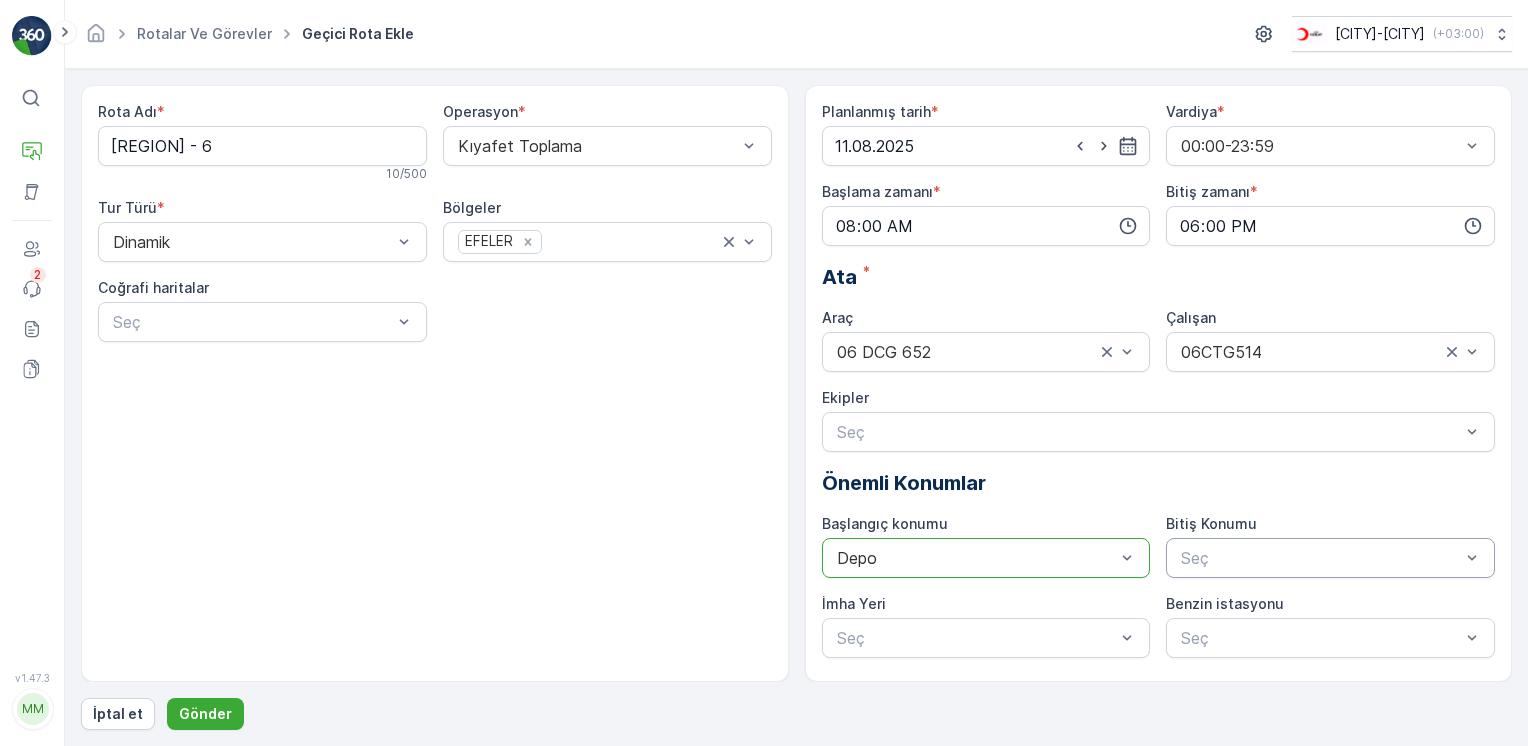 click on "Seç" at bounding box center (1330, 558) 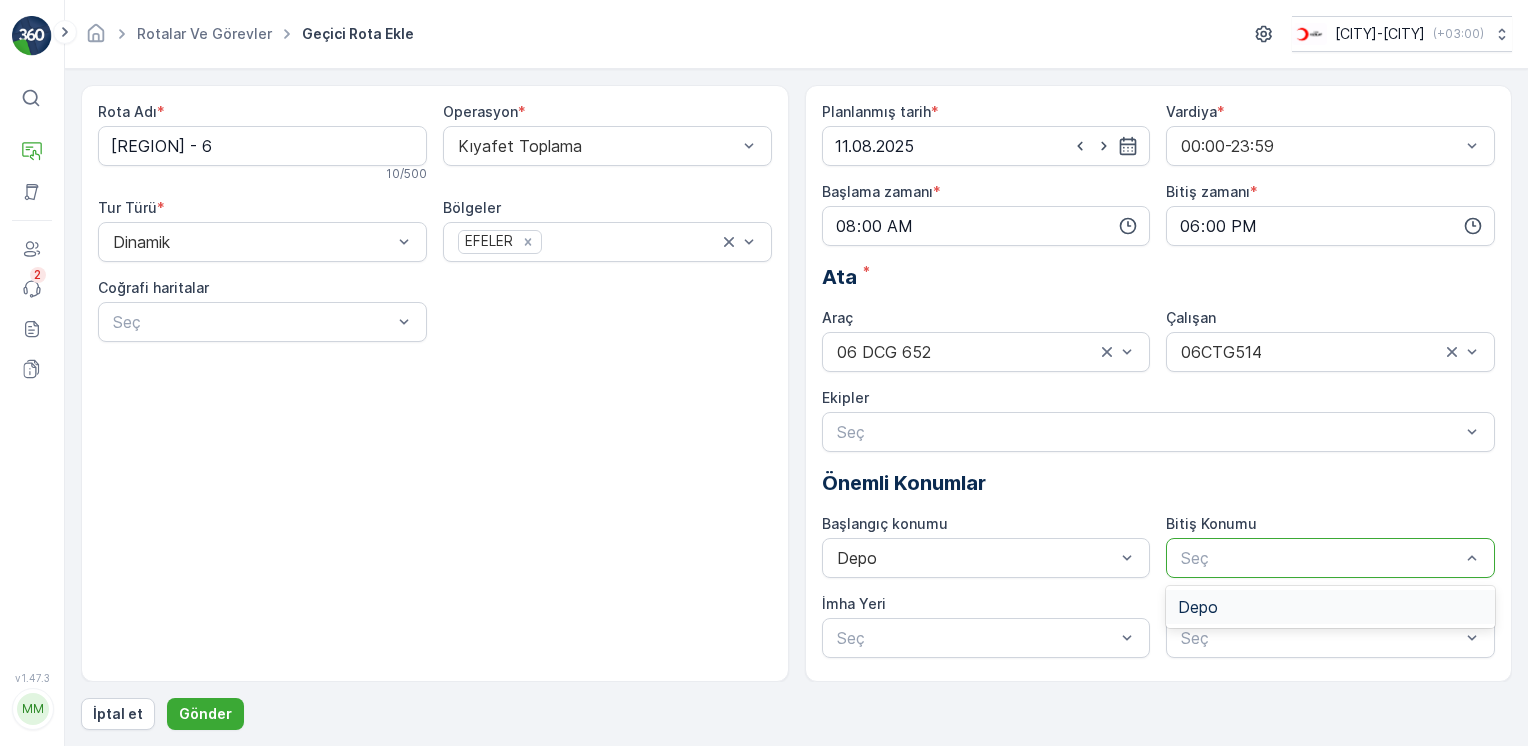click on "Depo" at bounding box center (1330, 607) 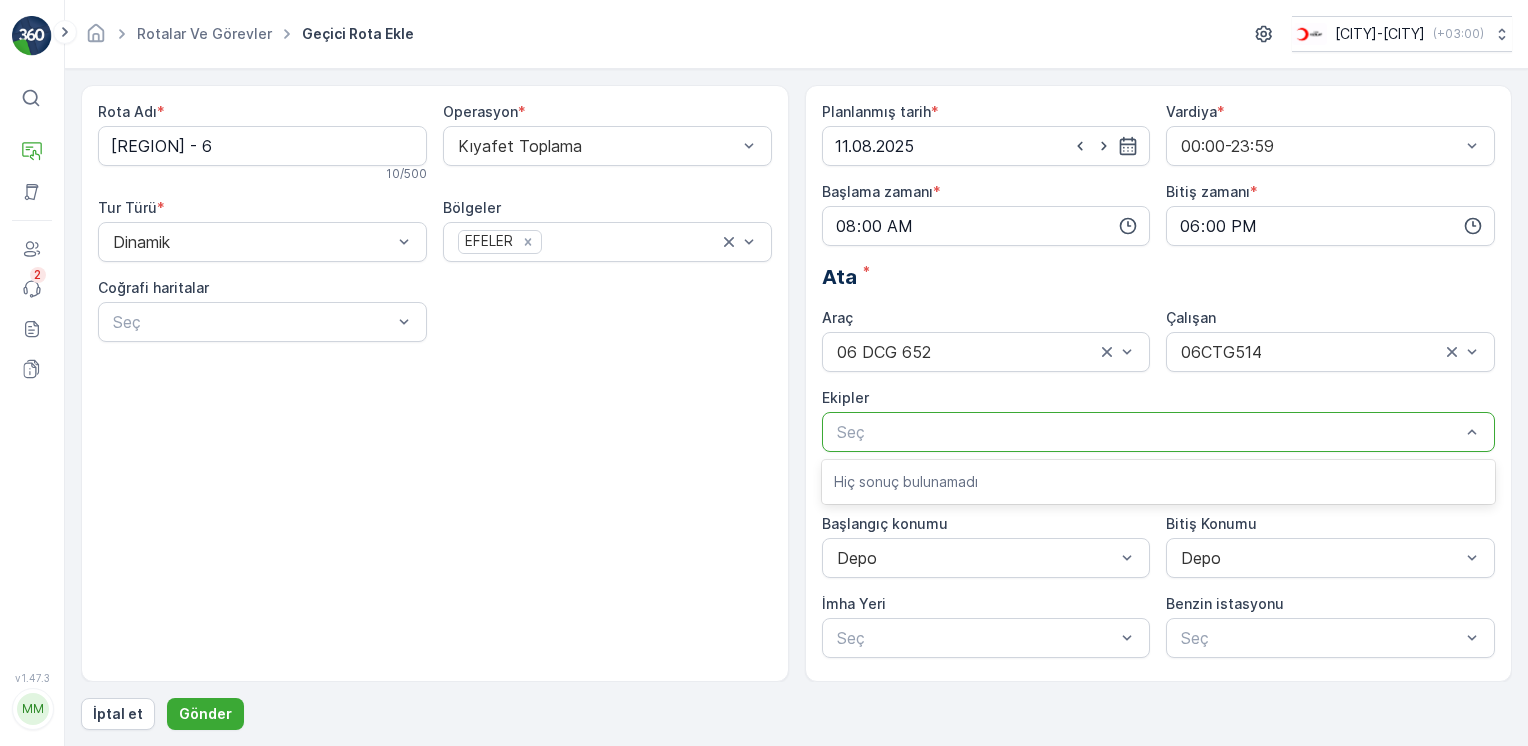 click at bounding box center [1149, 432] 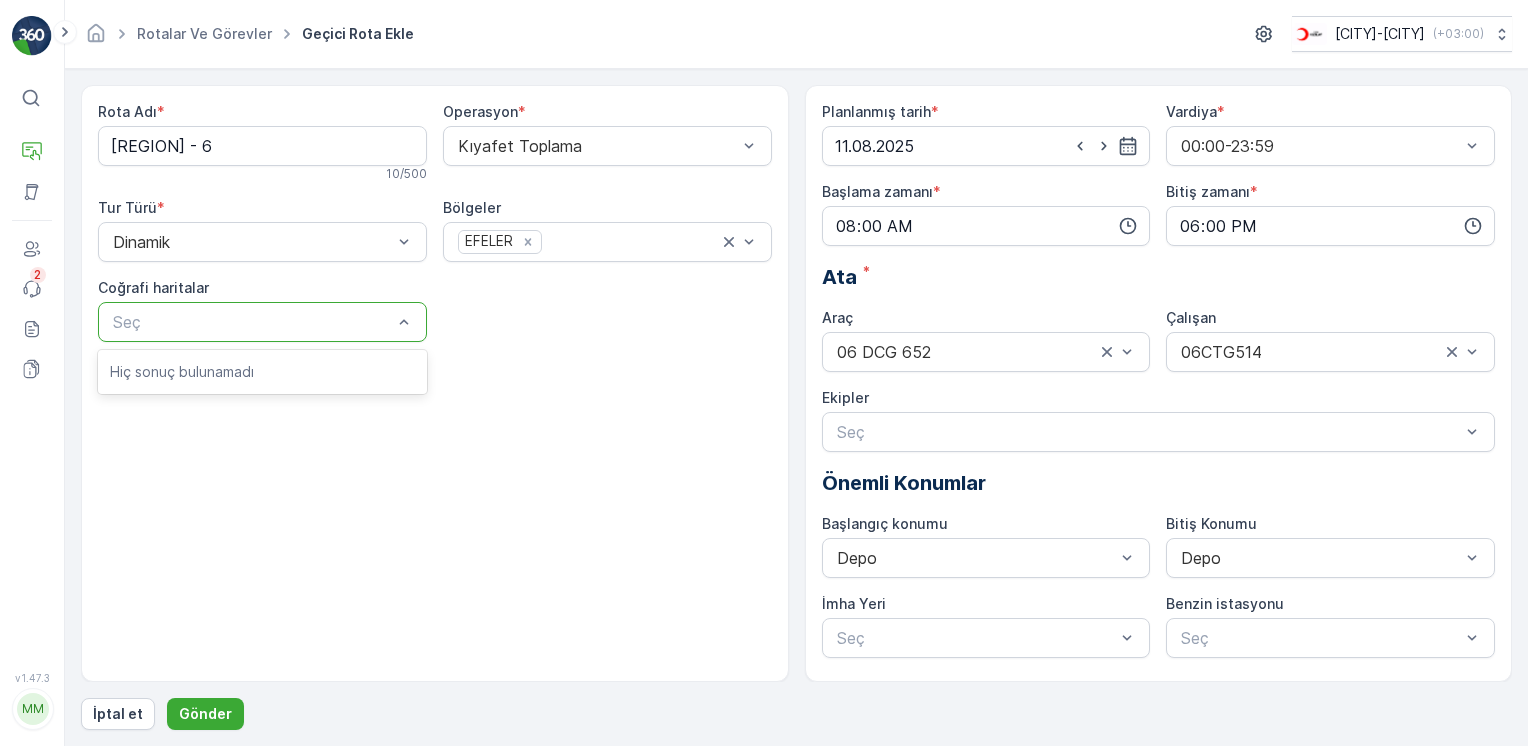 click at bounding box center (252, 322) 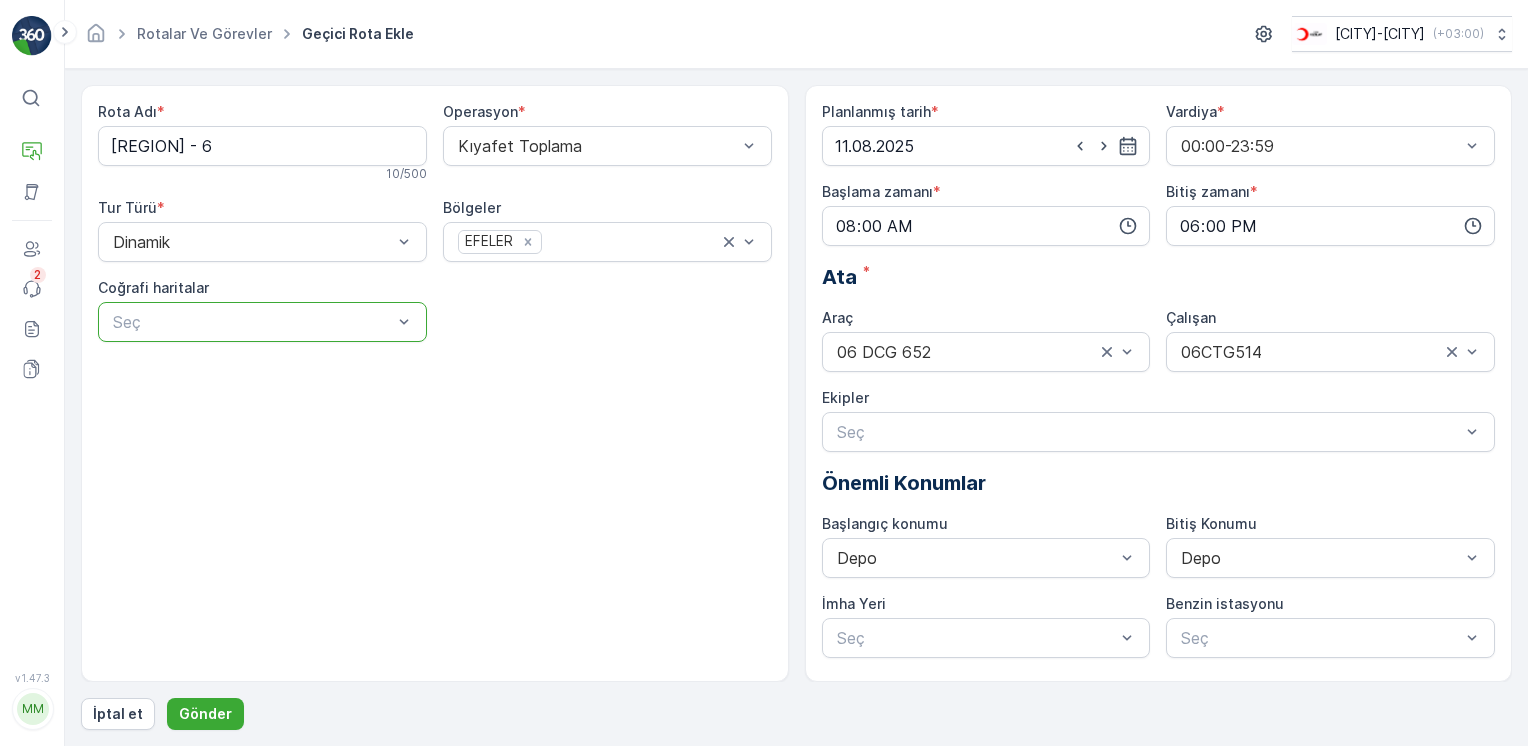 click at bounding box center [252, 322] 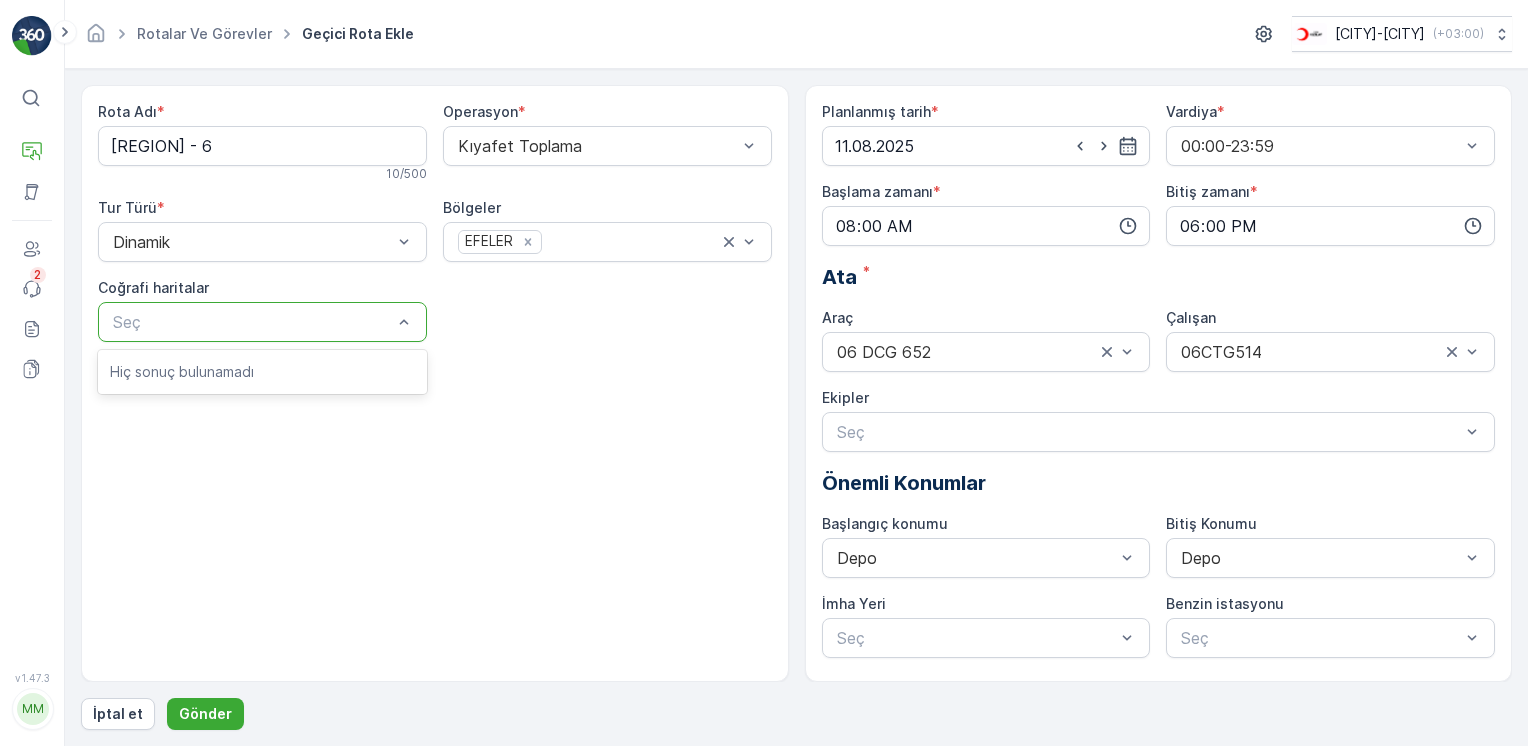 click on "Rota Adı * Efeler - 6 10  /  500 Operasyon * Kıyafet Toplama Tur Türü * Dinamik Bölgeler [REGION] Coğrafi haritalar Use Up and Down to choose options, press Enter to select the currently focused option, press Escape to exit the menu, press Tab to select the option and exit the menu. Seç Hiç sonuç bulunamadı" at bounding box center (435, 383) 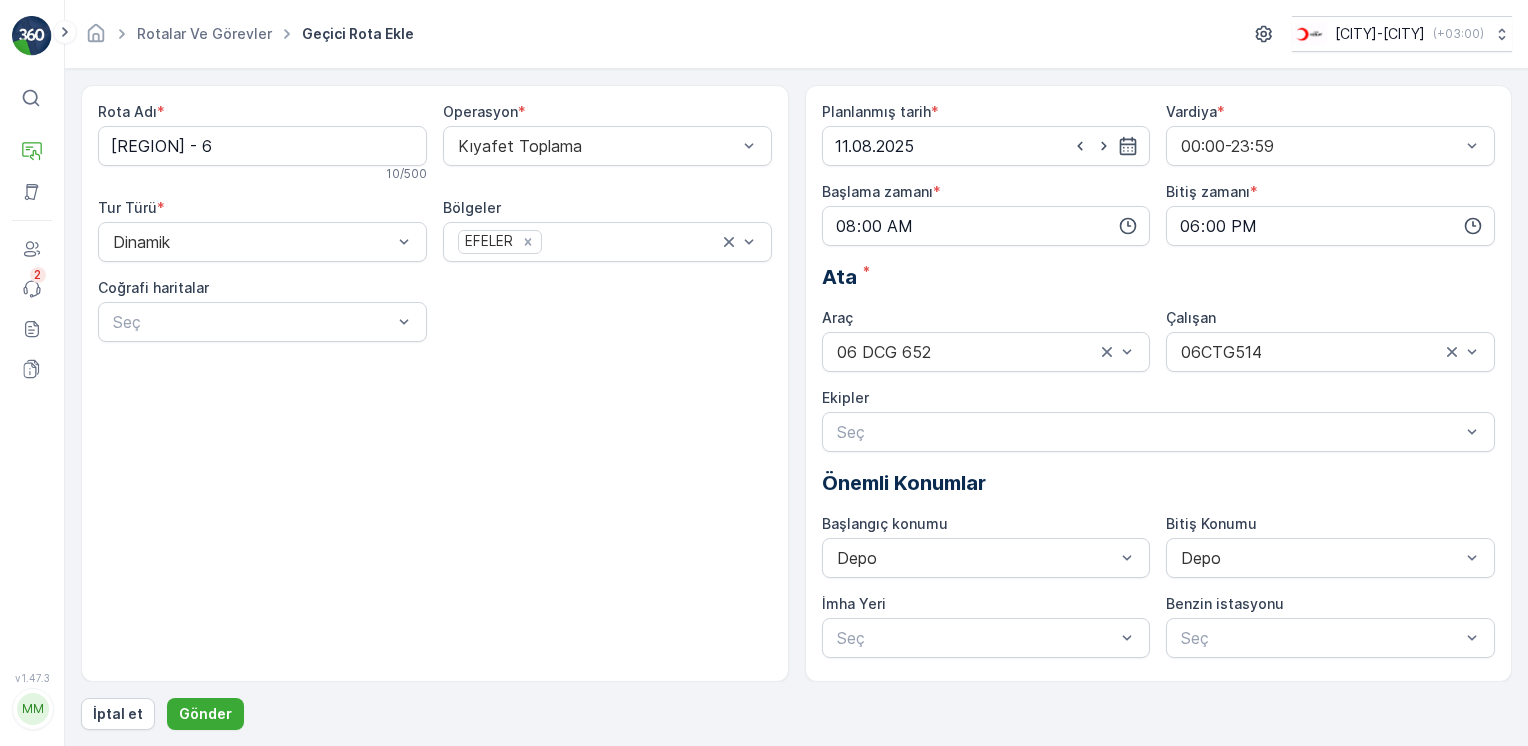 click on "Rota Adı * Efeler - 6 10  /  500 Operasyon * Kıyafet Toplama Tur Türü * Dinamik Bölgeler [REGION] Coğrafi haritalar Seç" at bounding box center [435, 383] 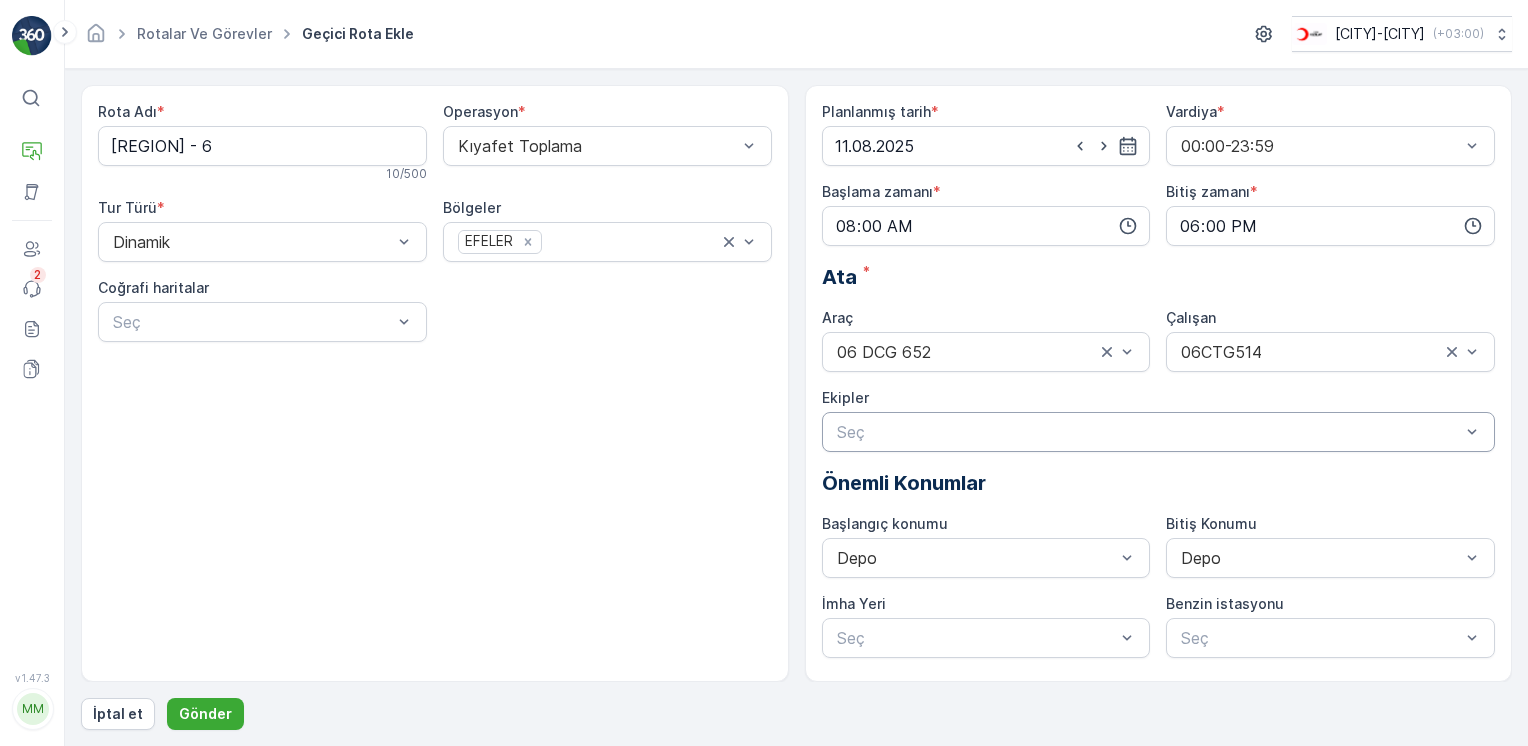 click at bounding box center [1149, 432] 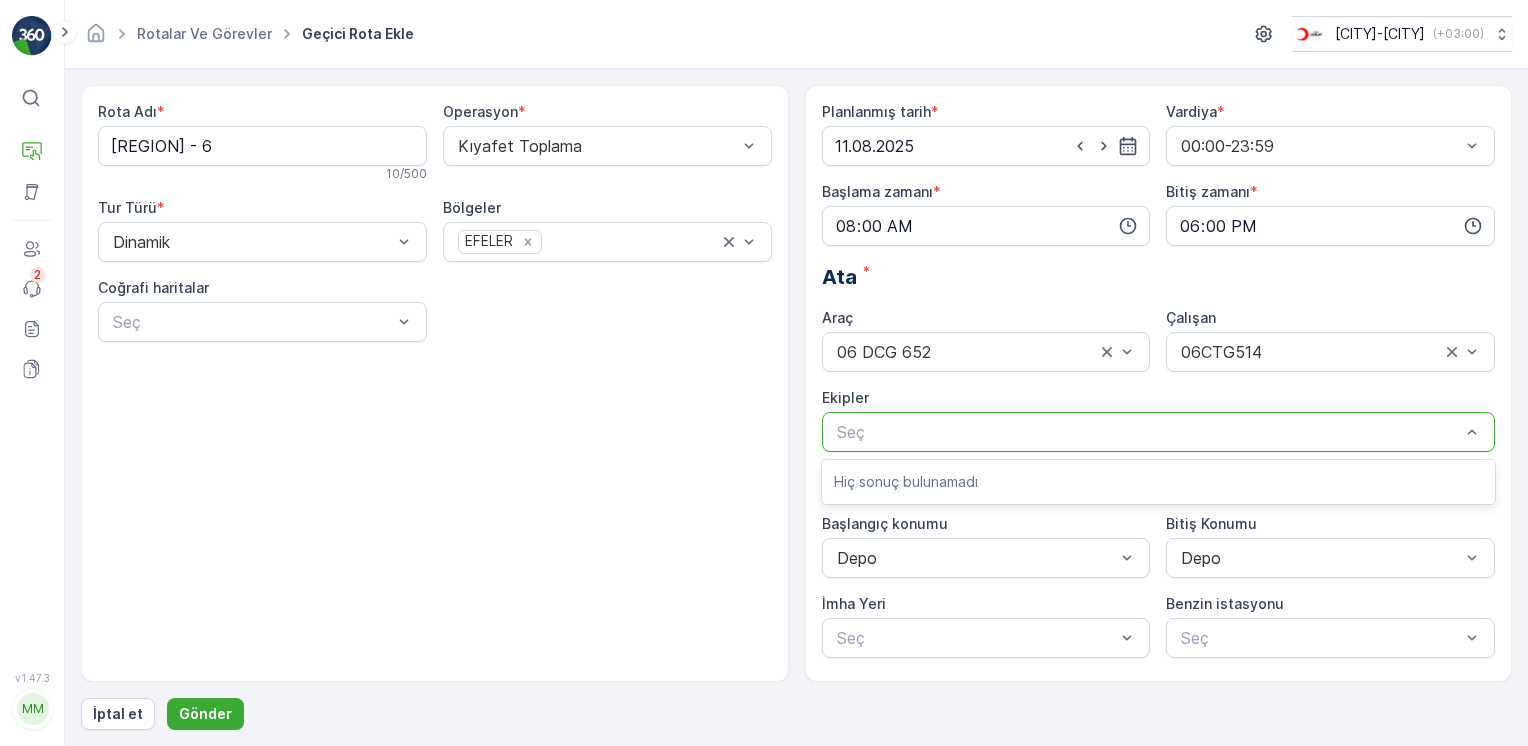click at bounding box center [1149, 432] 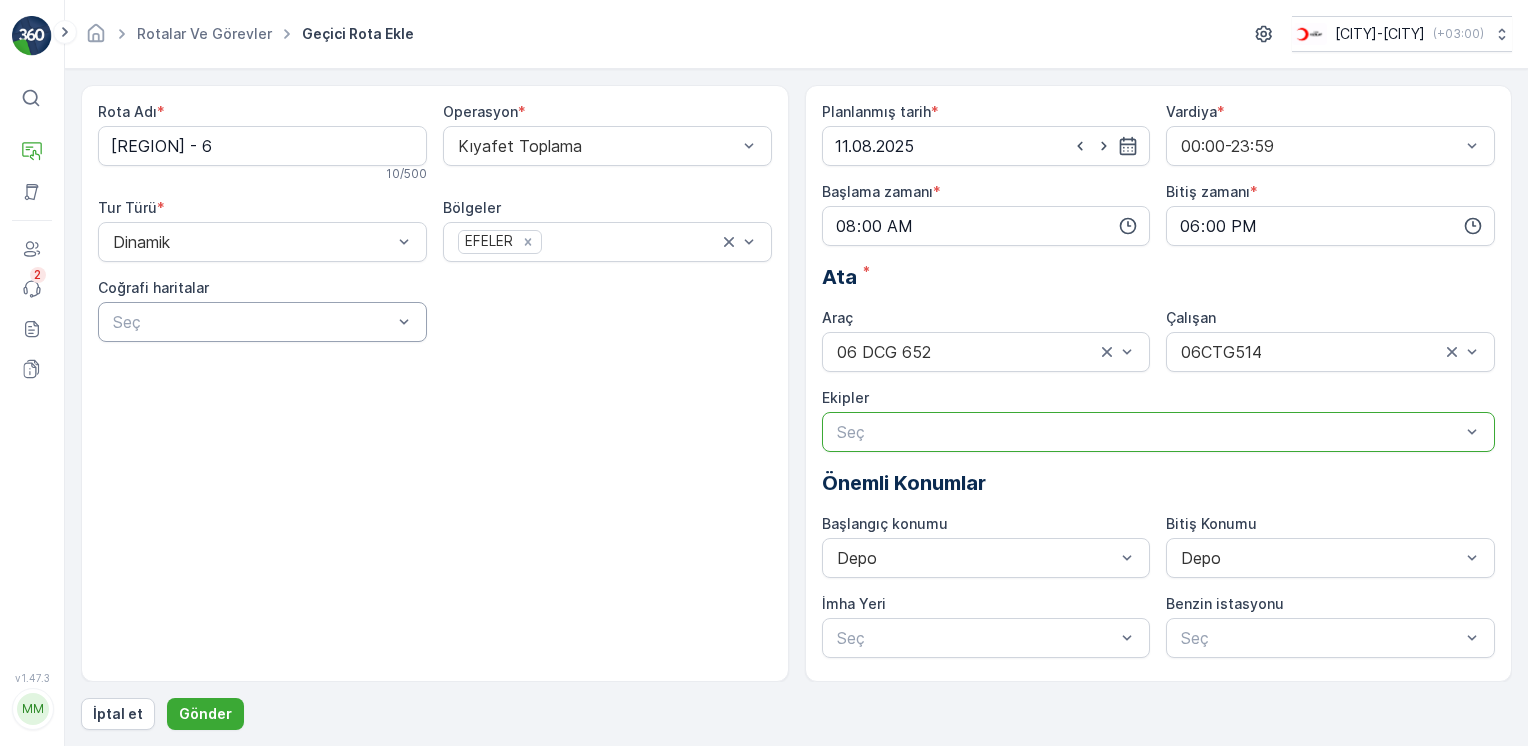 click at bounding box center (252, 322) 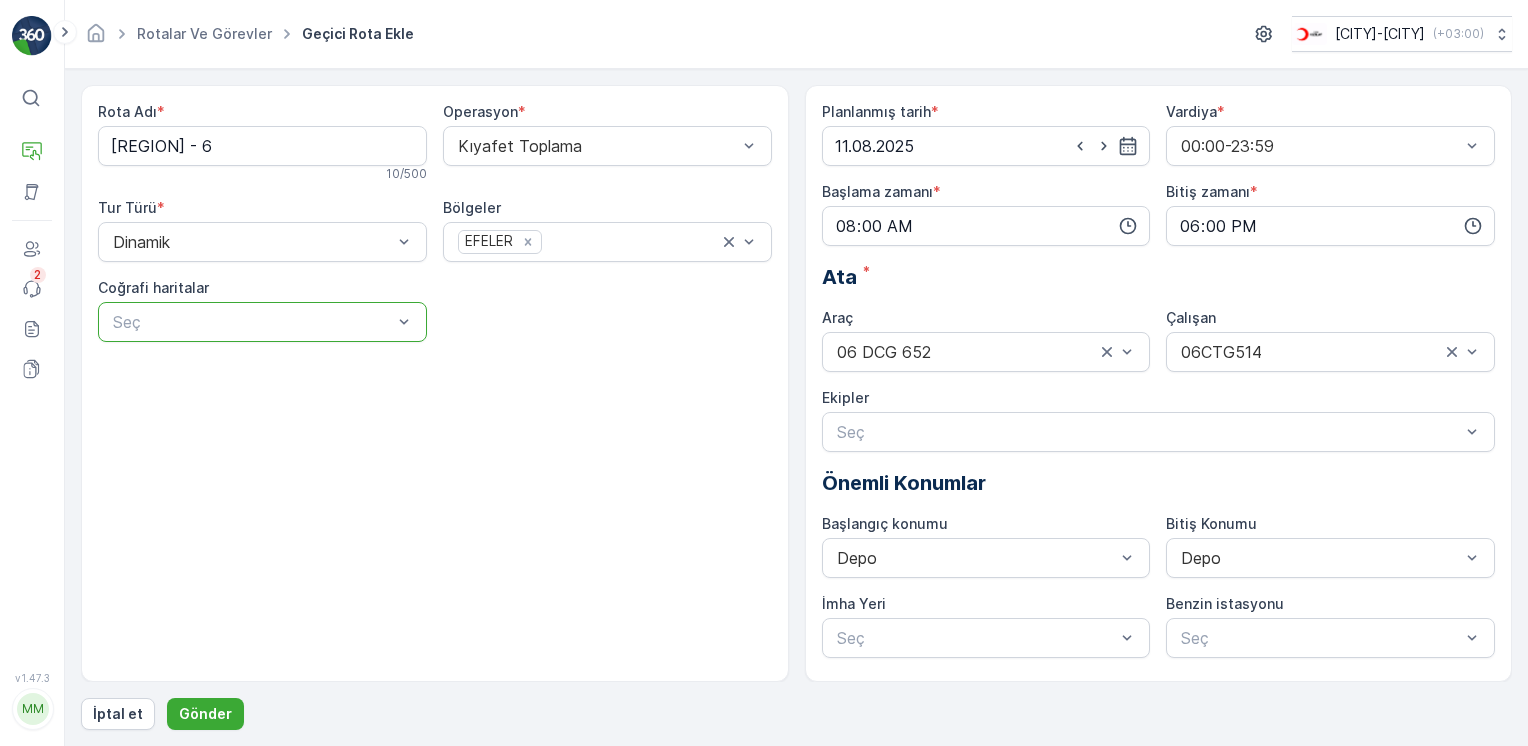 click at bounding box center [252, 322] 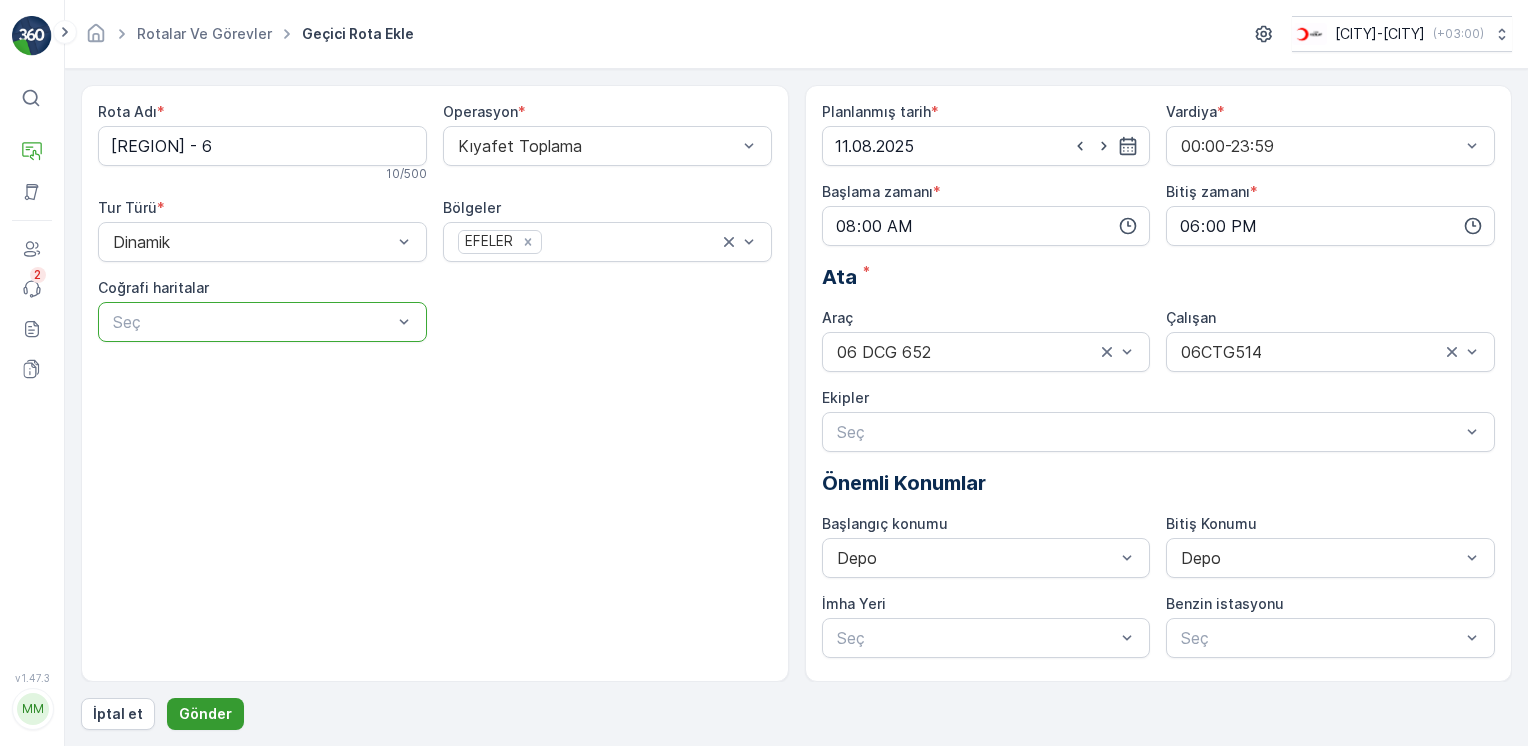 click on "Gönder" at bounding box center (205, 714) 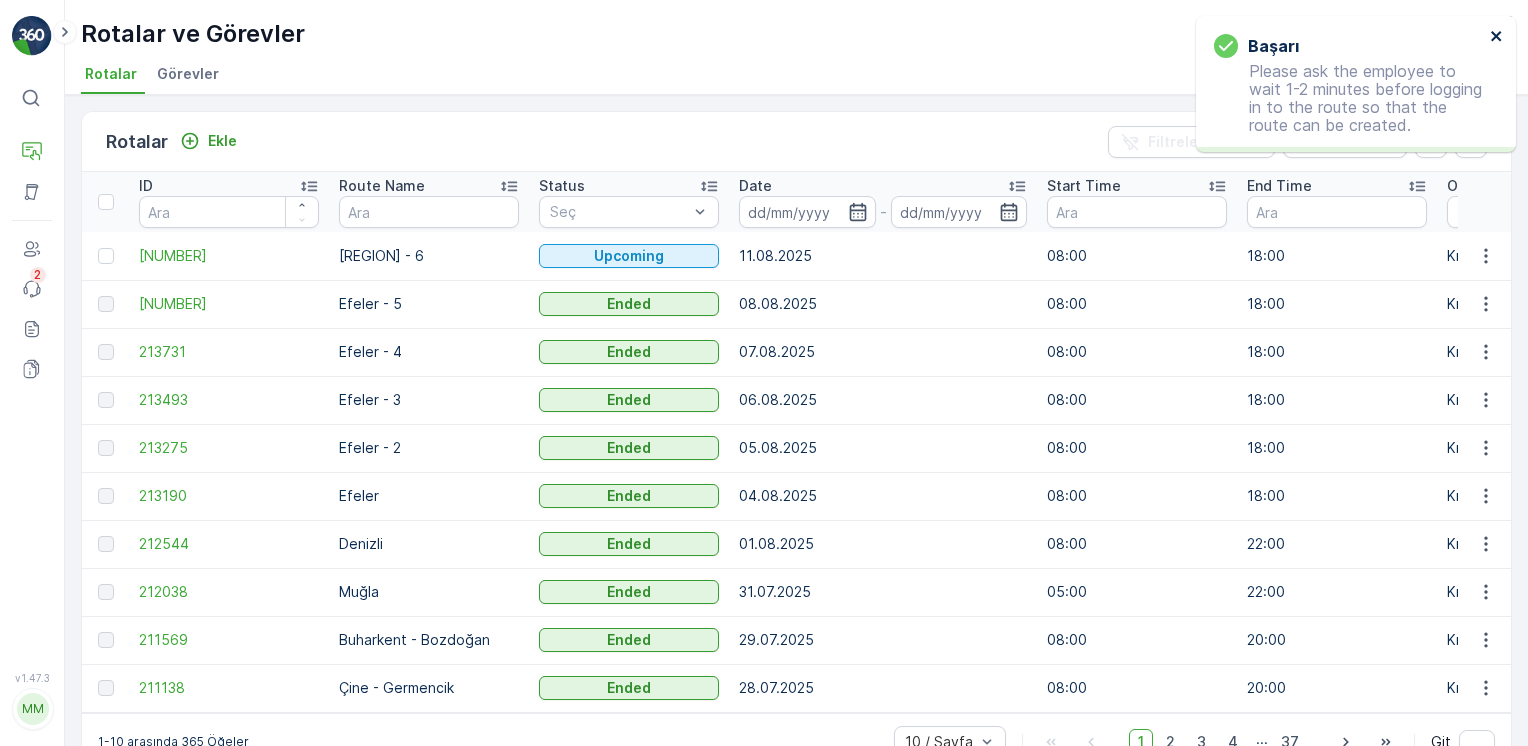 click 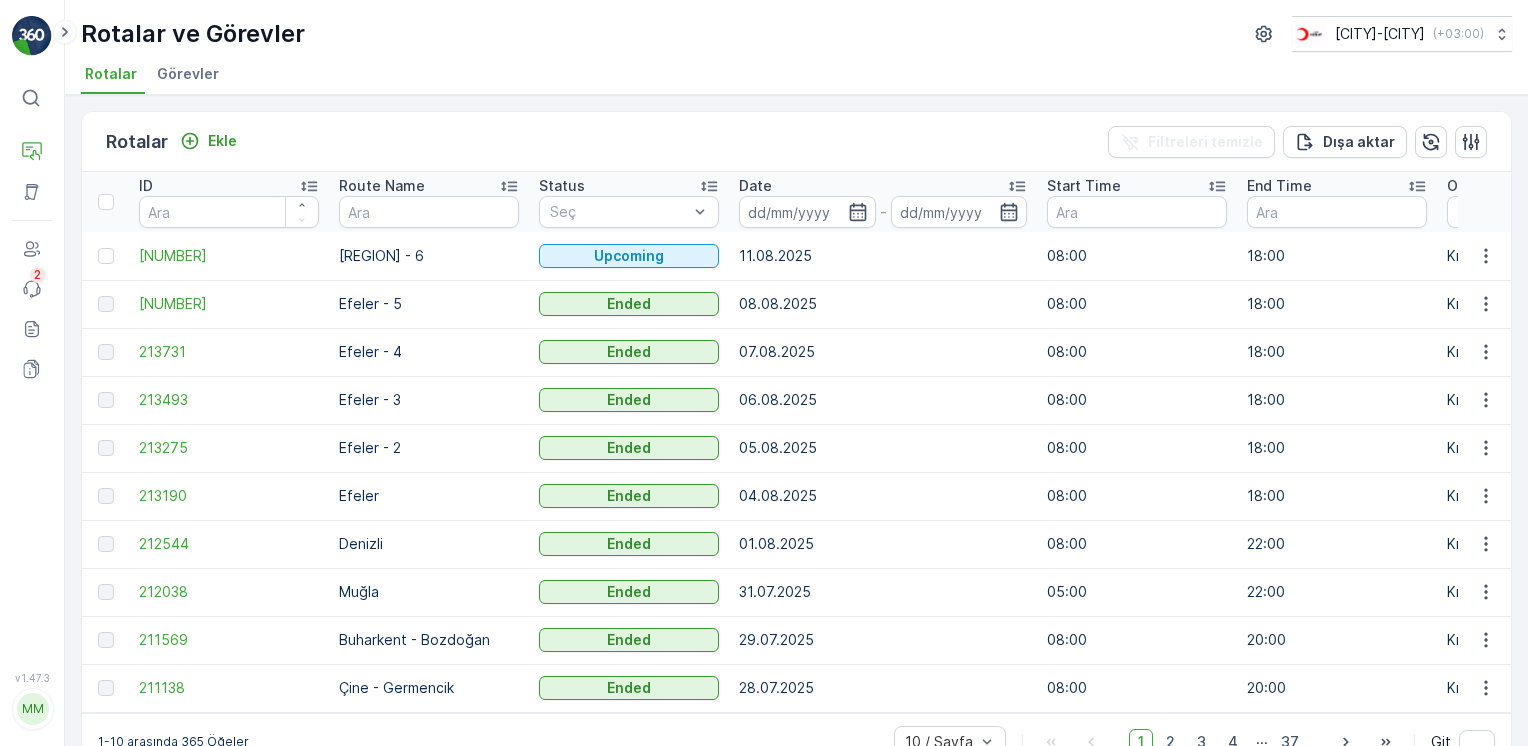 click at bounding box center (32, 36) 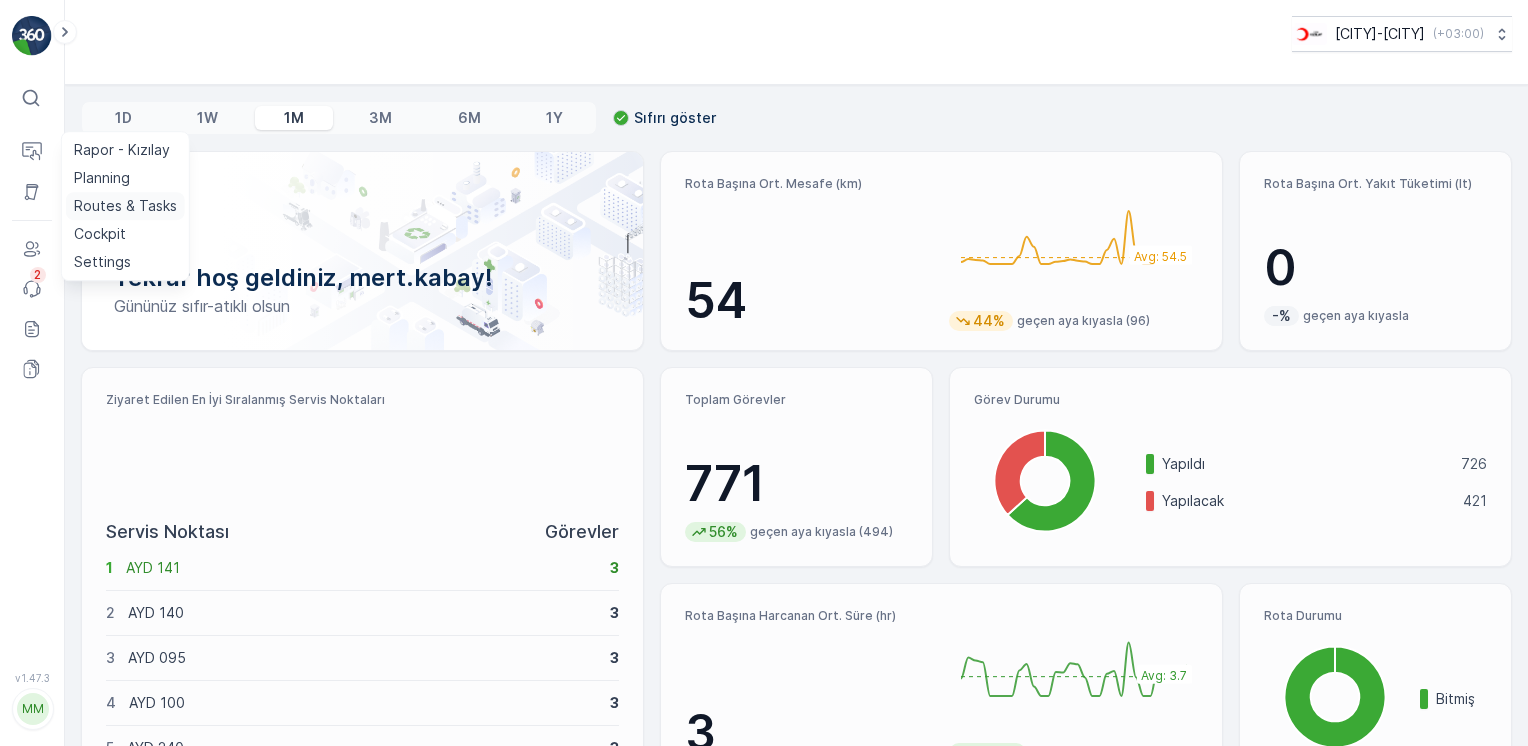 click on "Routes & Tasks" at bounding box center [125, 206] 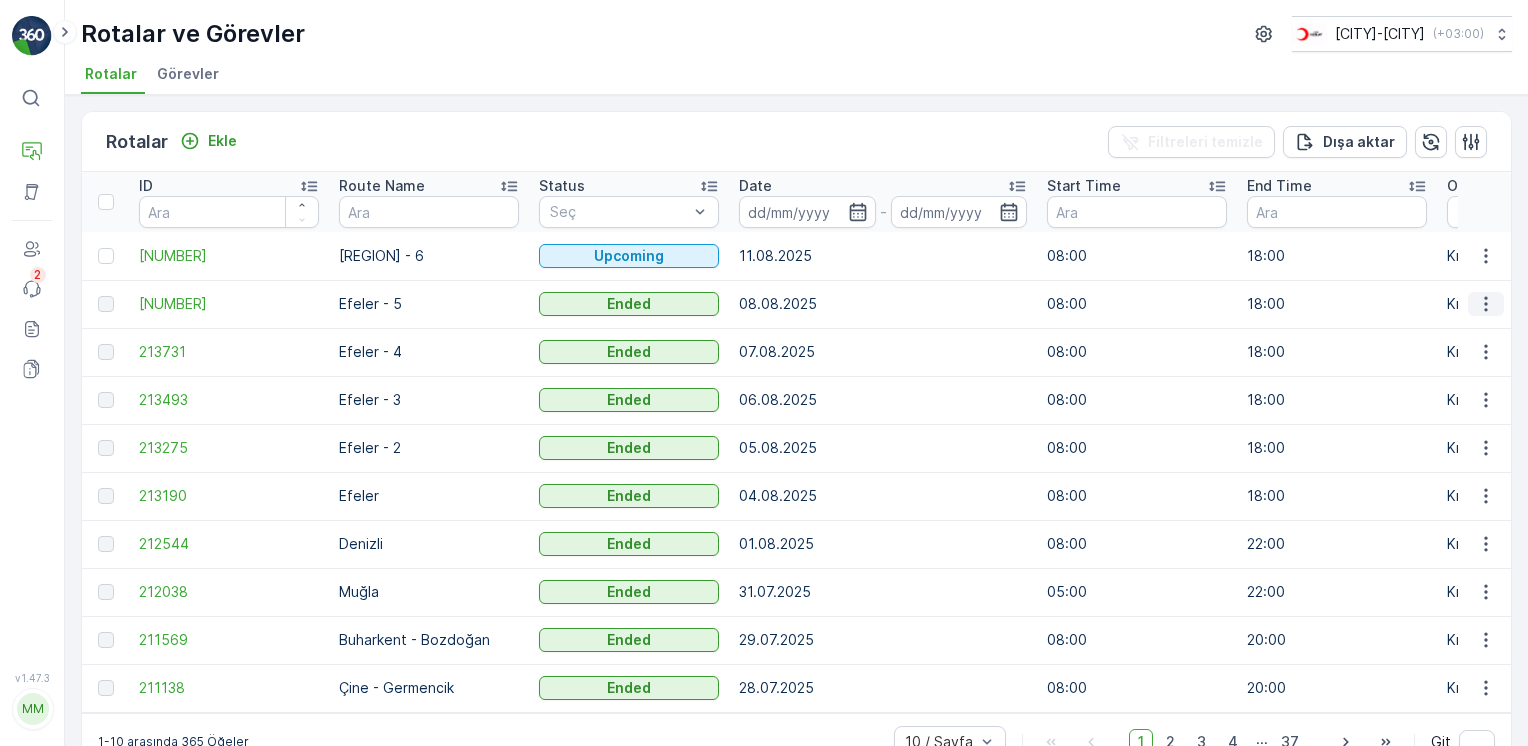 click 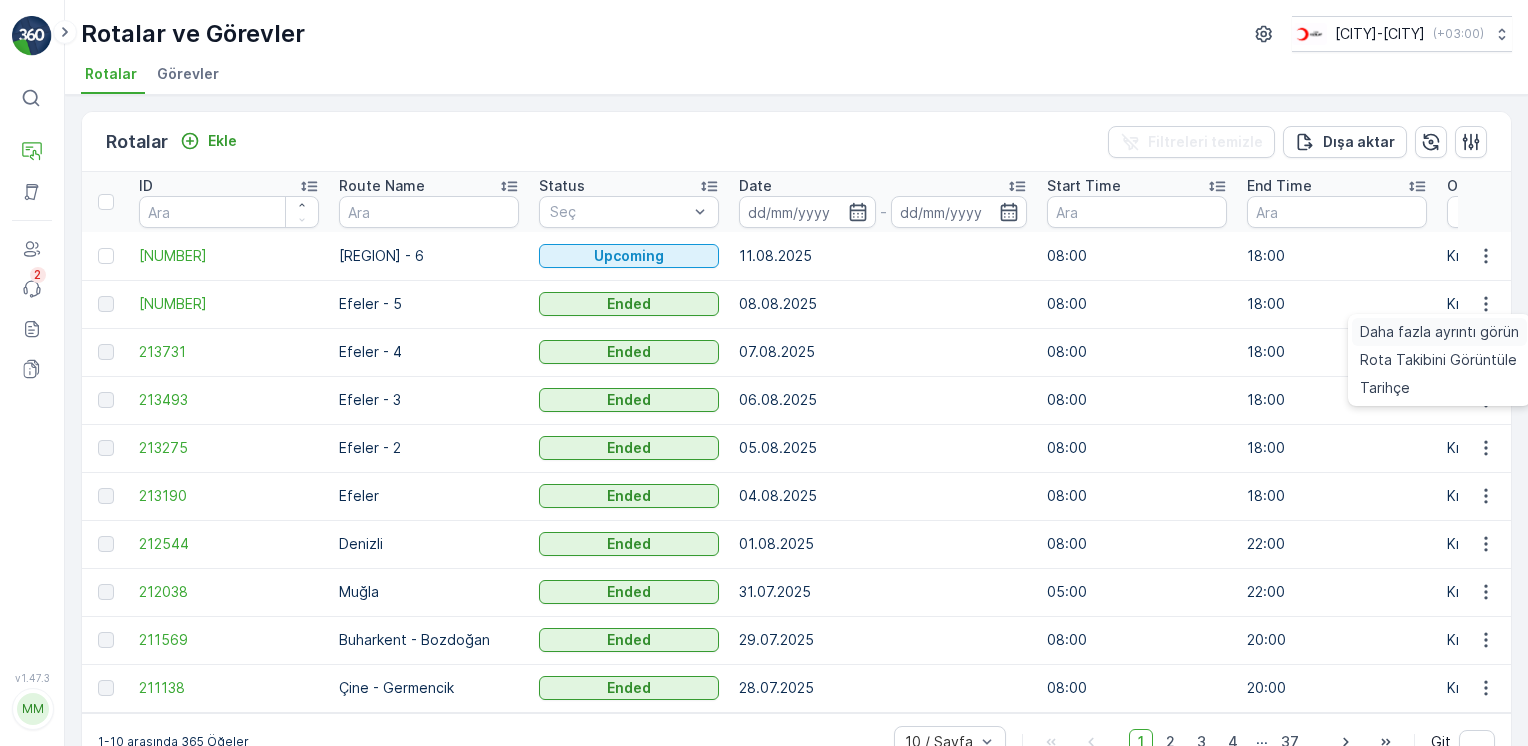 click on "Daha fazla ayrıntı görün" at bounding box center (1439, 332) 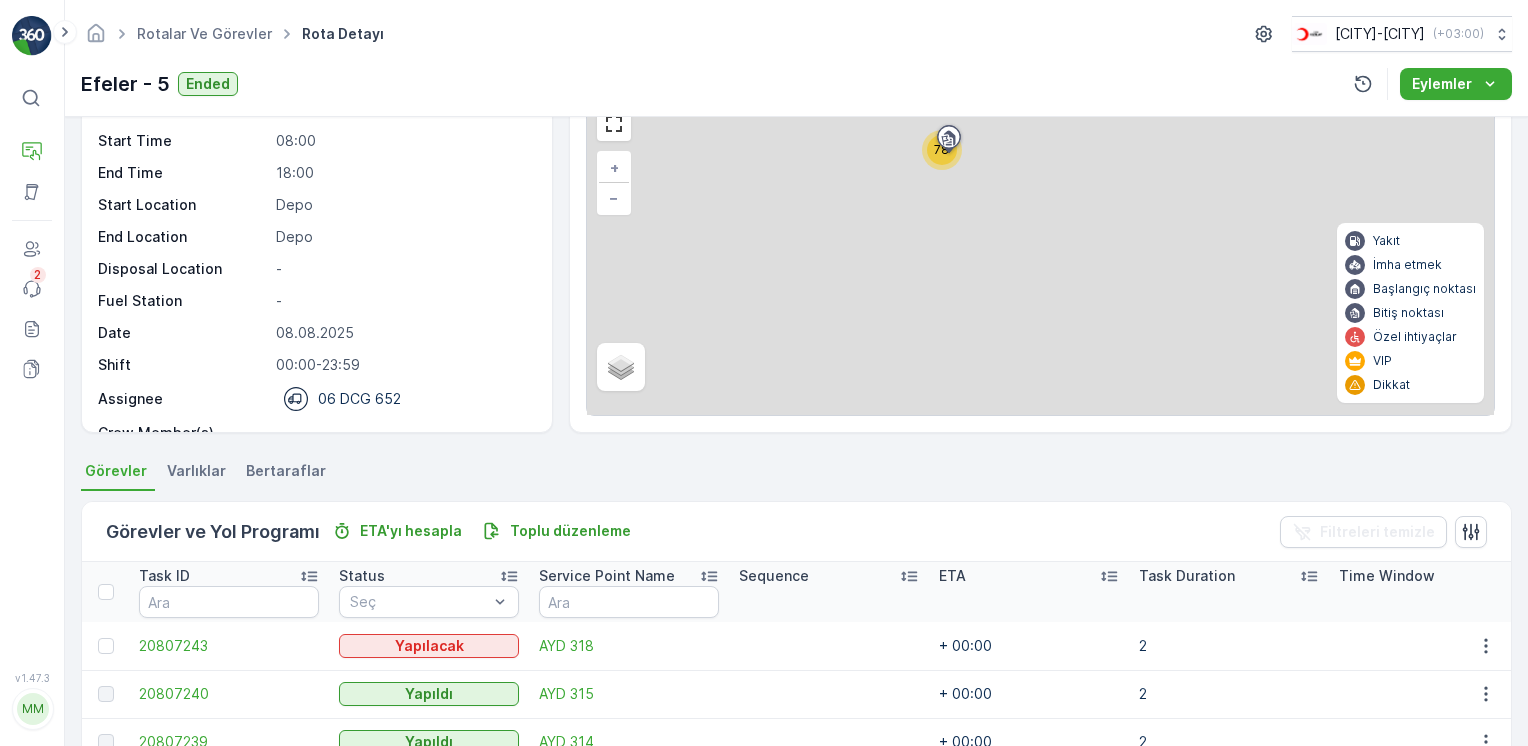 scroll, scrollTop: 300, scrollLeft: 0, axis: vertical 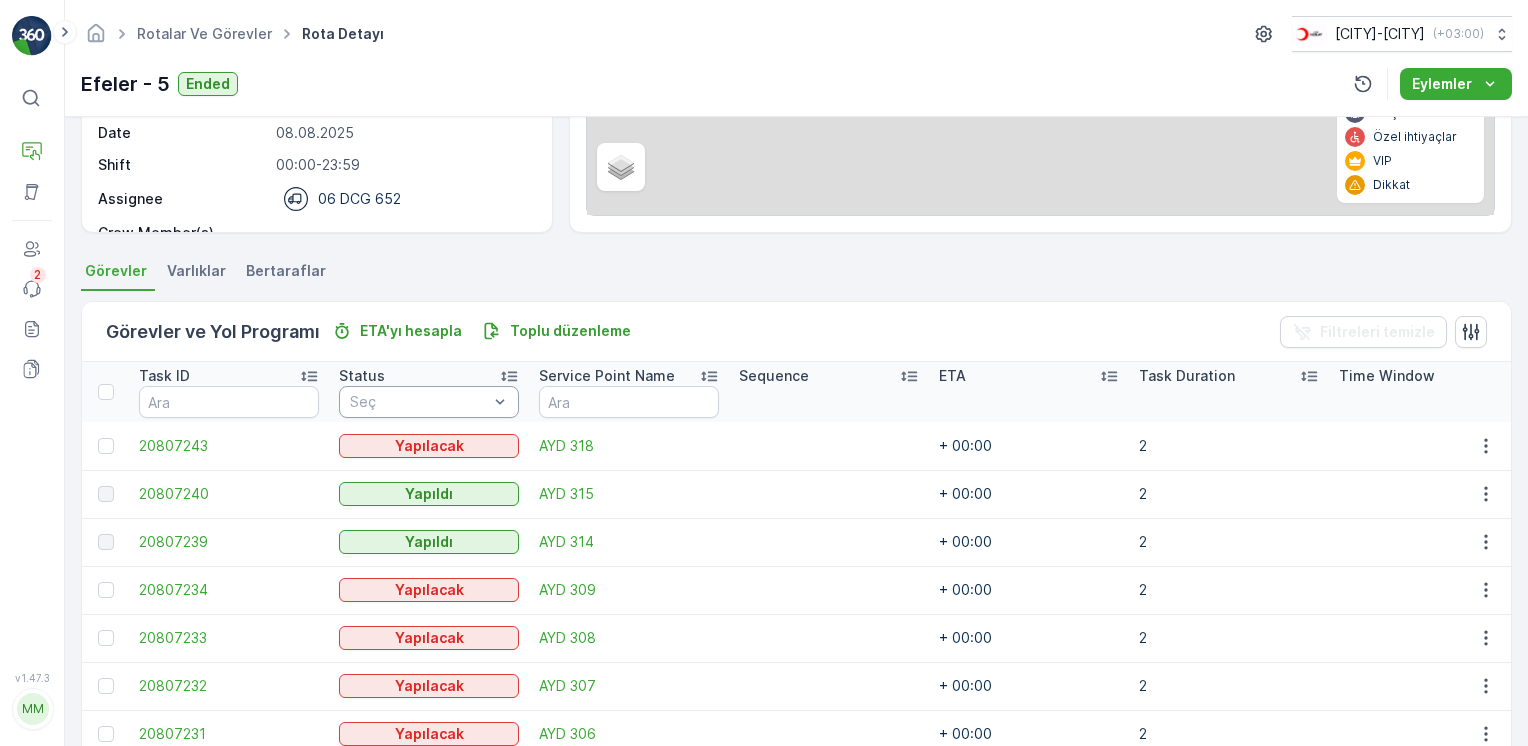 click at bounding box center [419, 402] 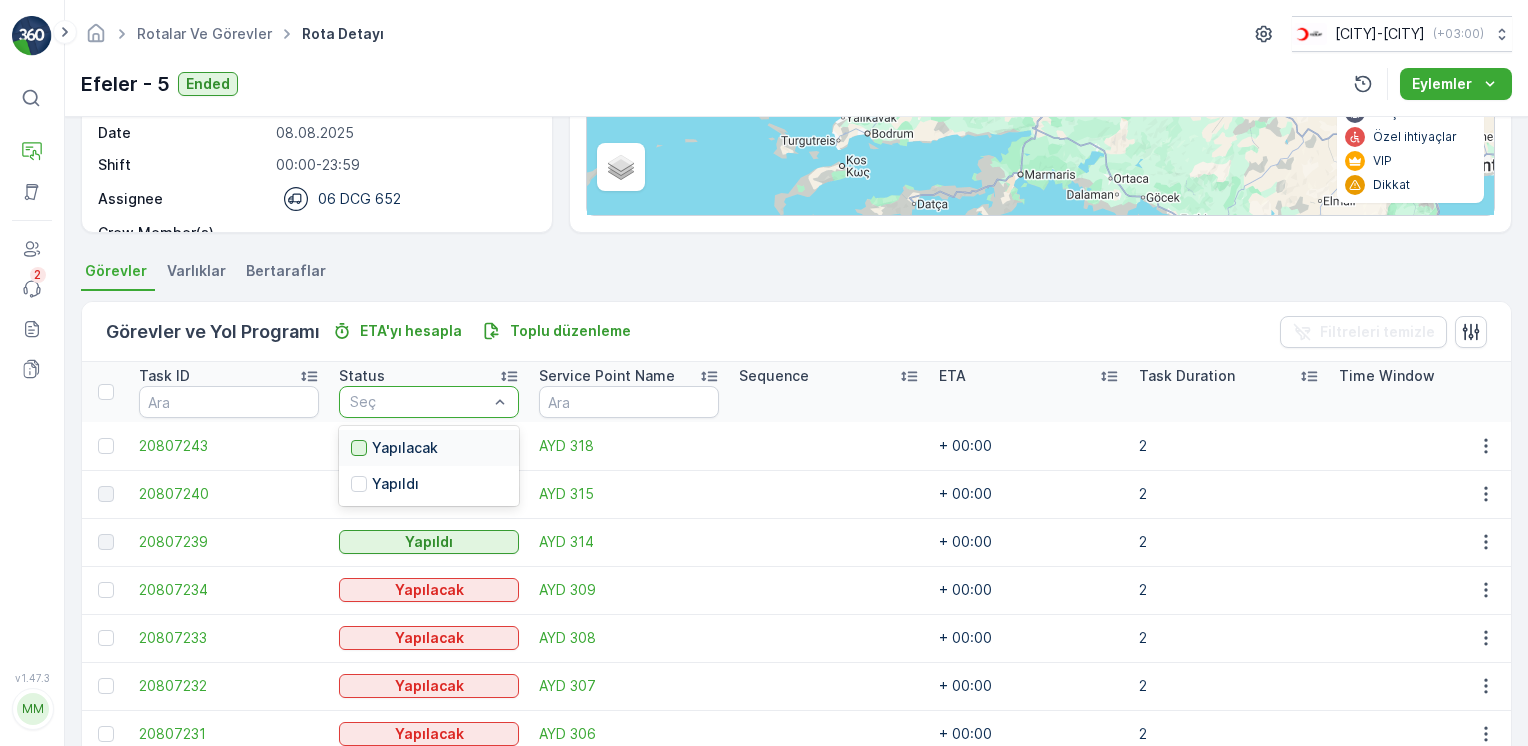 click at bounding box center [359, 448] 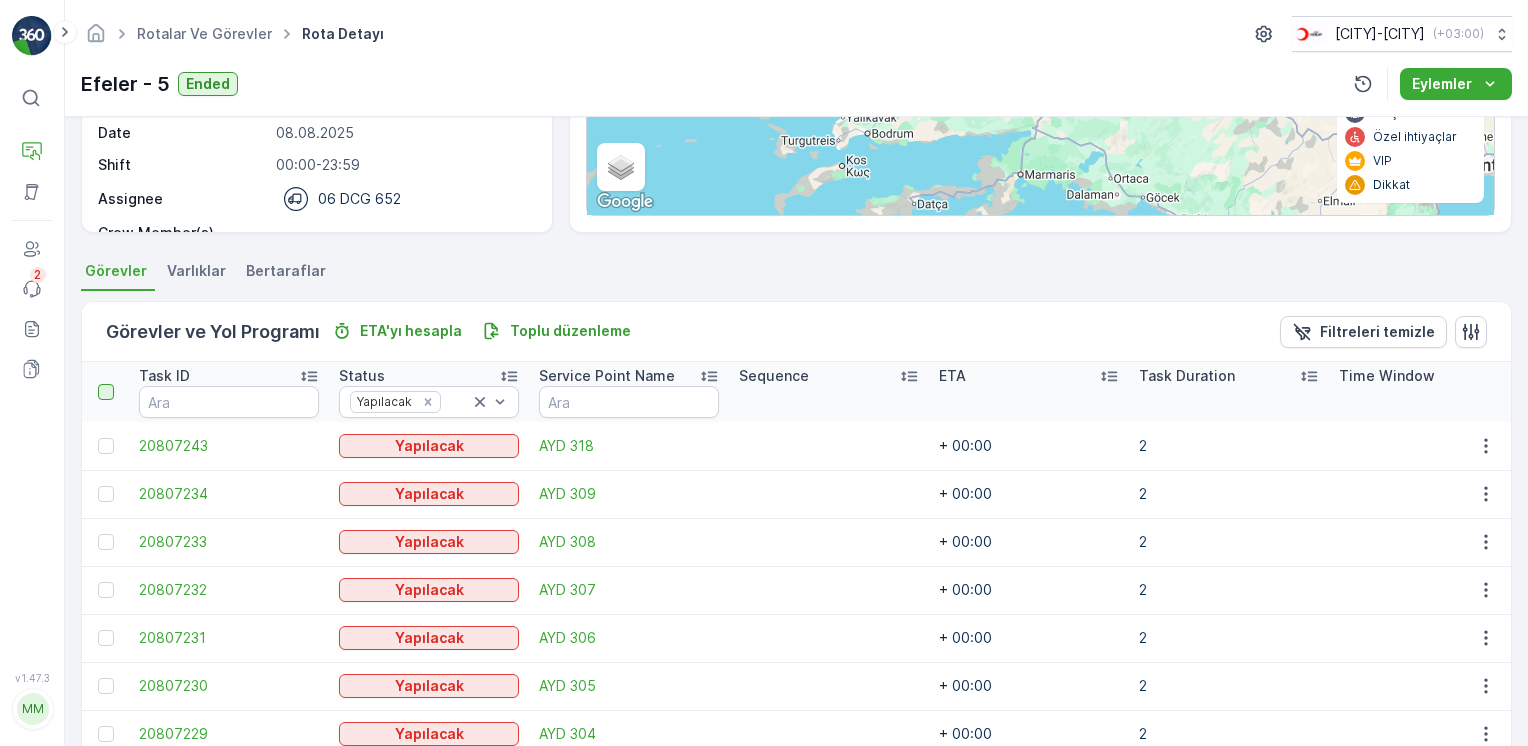 click at bounding box center [106, 392] 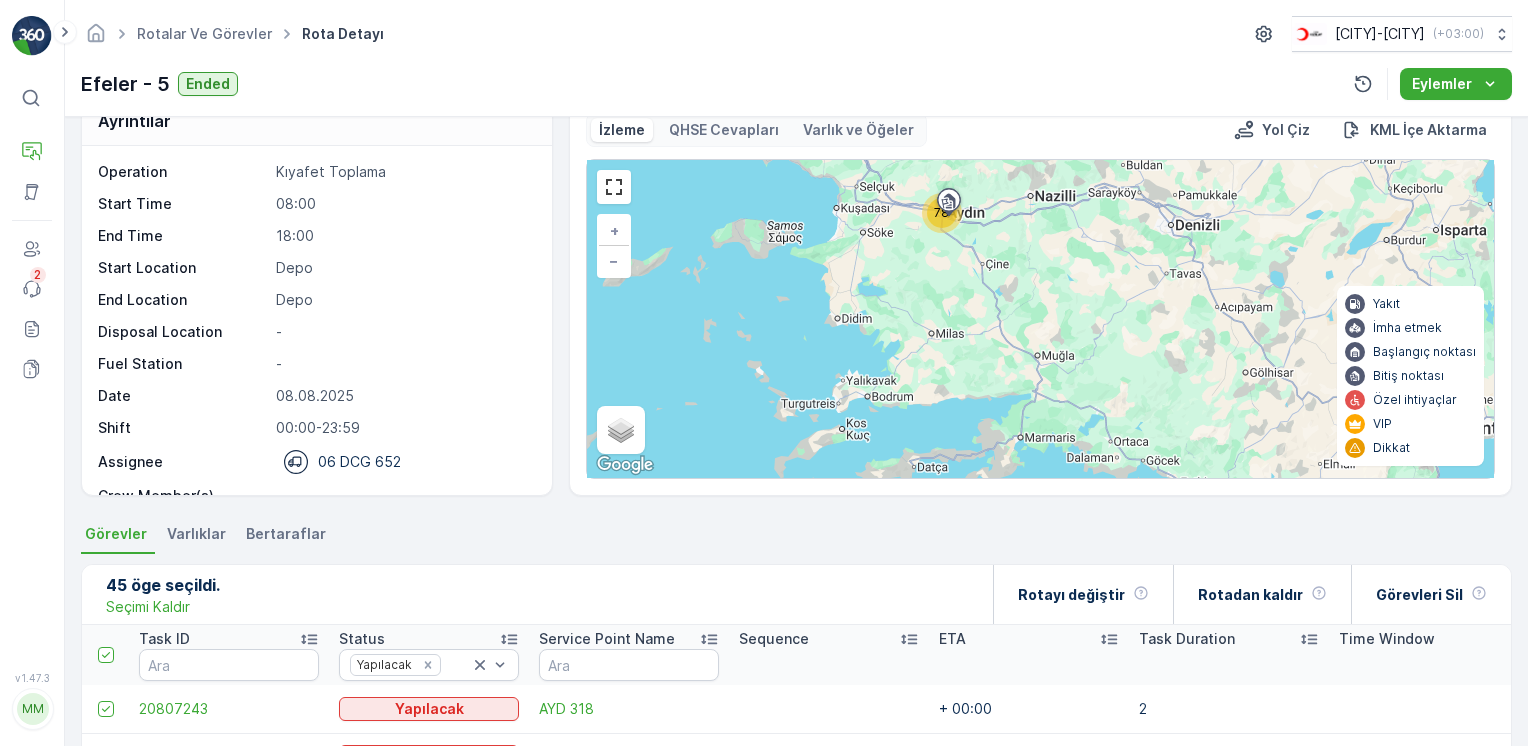 scroll, scrollTop: 0, scrollLeft: 0, axis: both 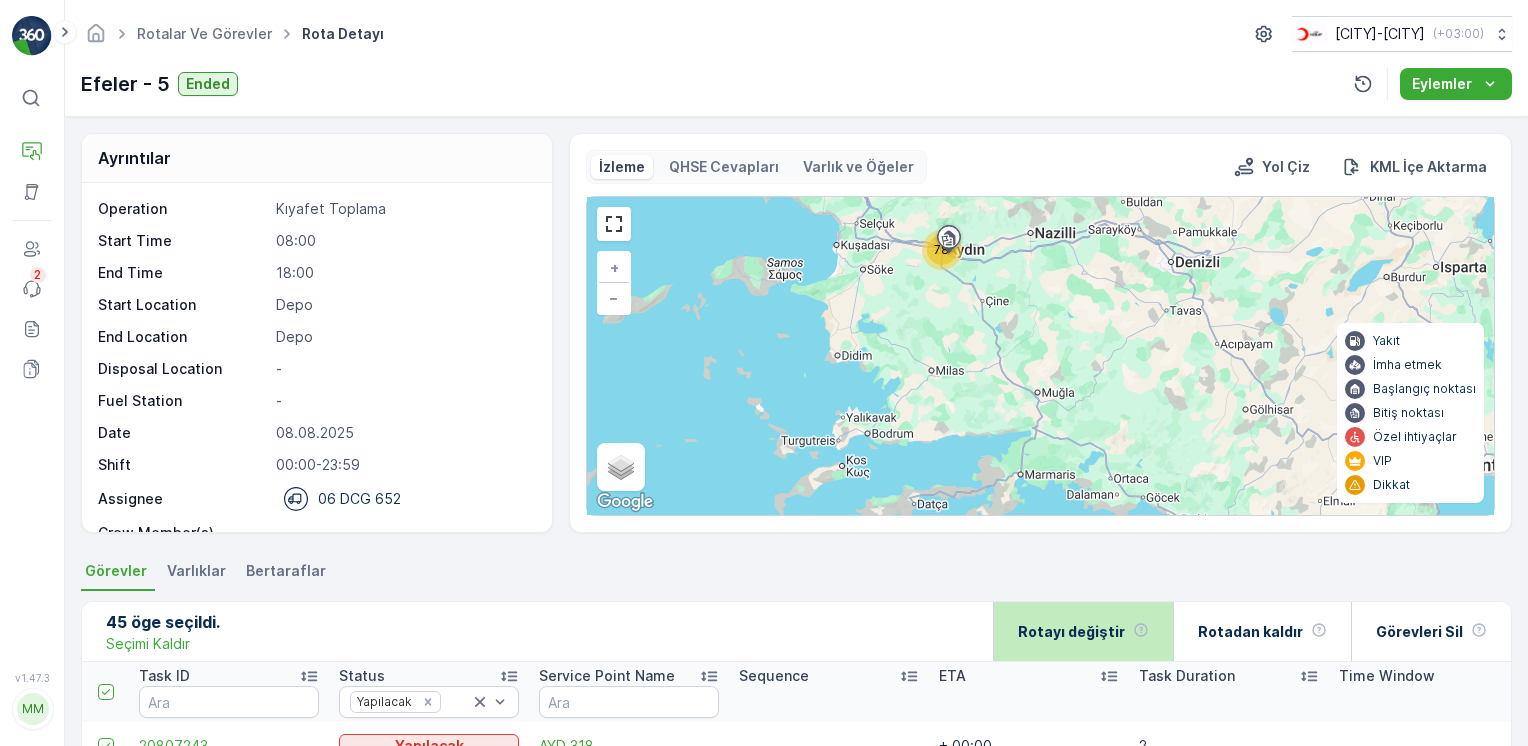 click on "Rotayı değiştir" at bounding box center [1071, 632] 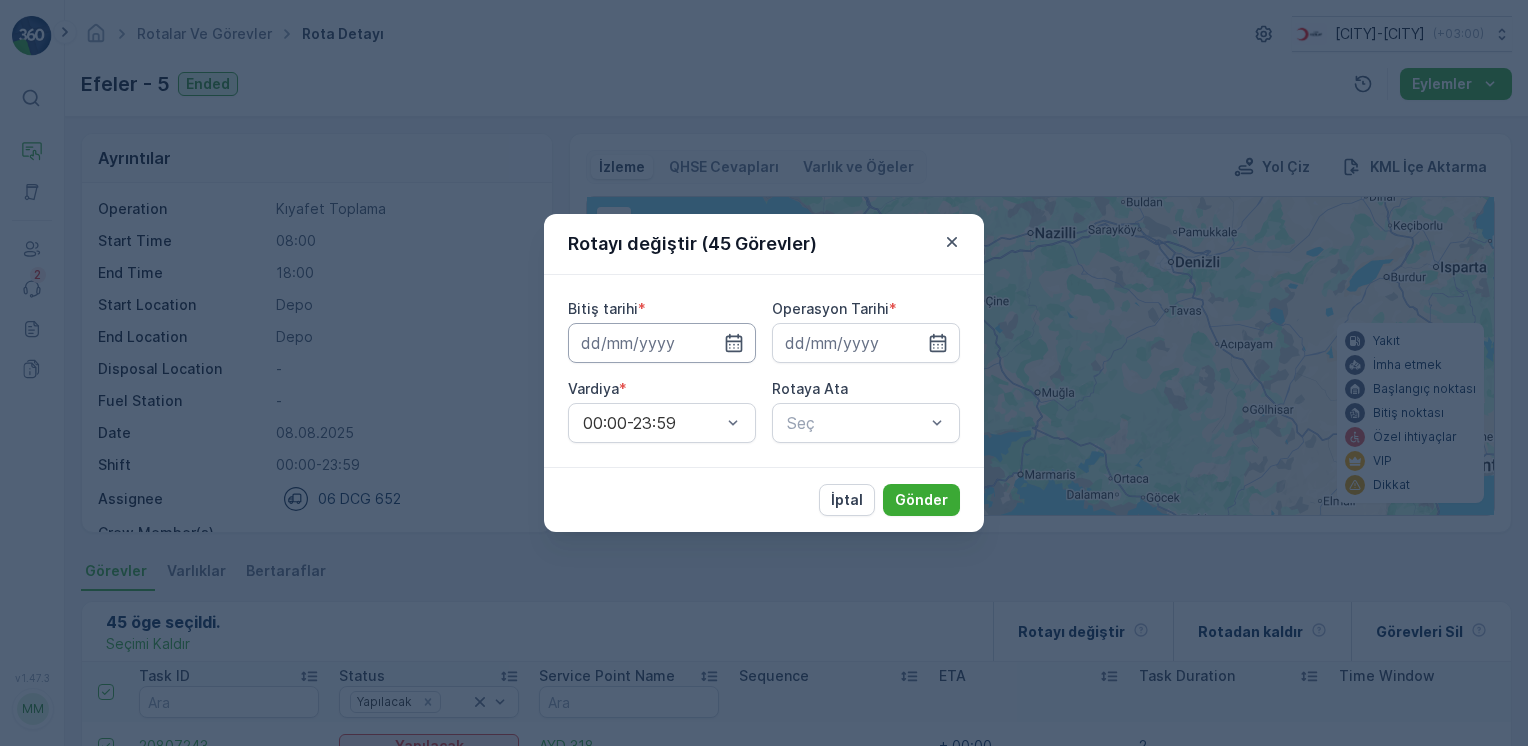 click at bounding box center (662, 343) 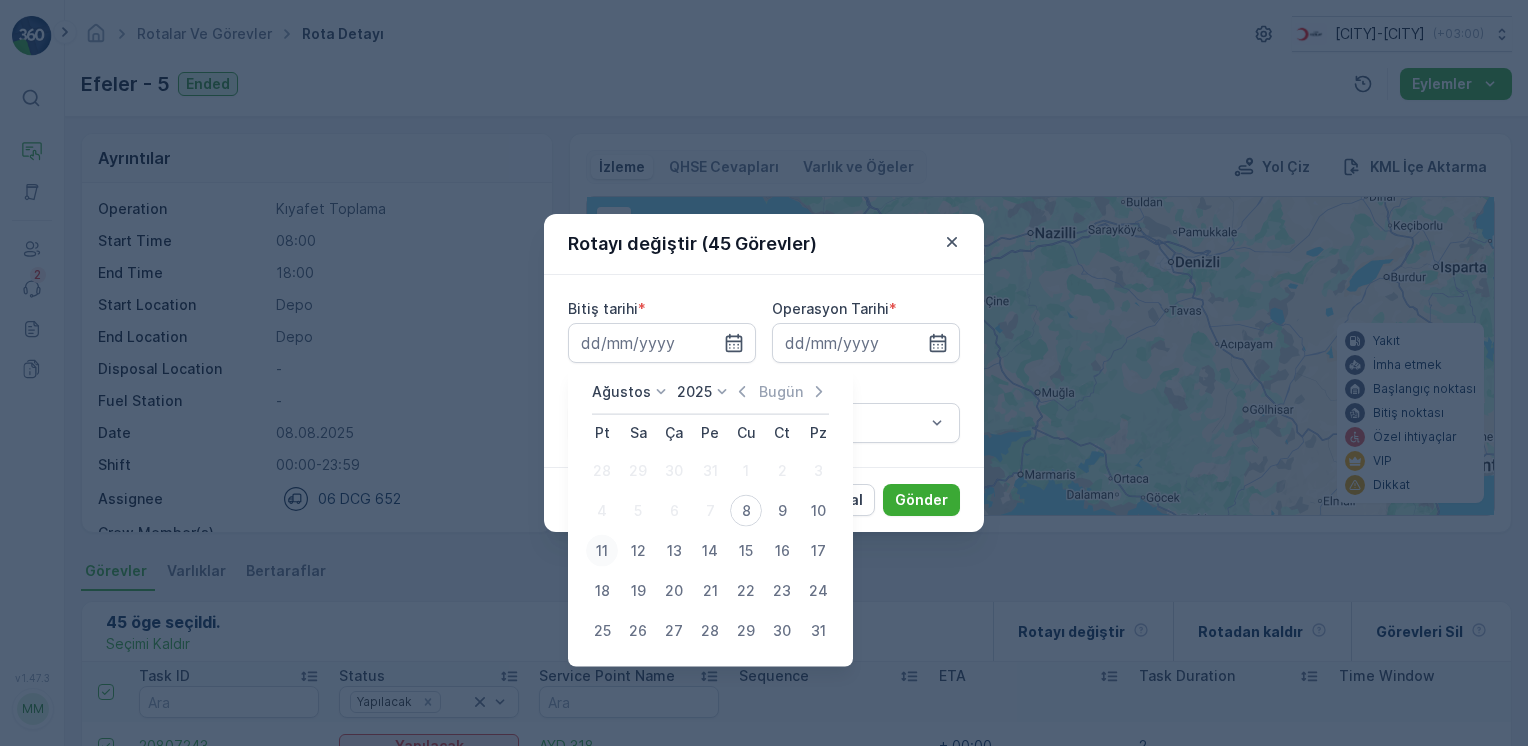 click on "11" at bounding box center (602, 551) 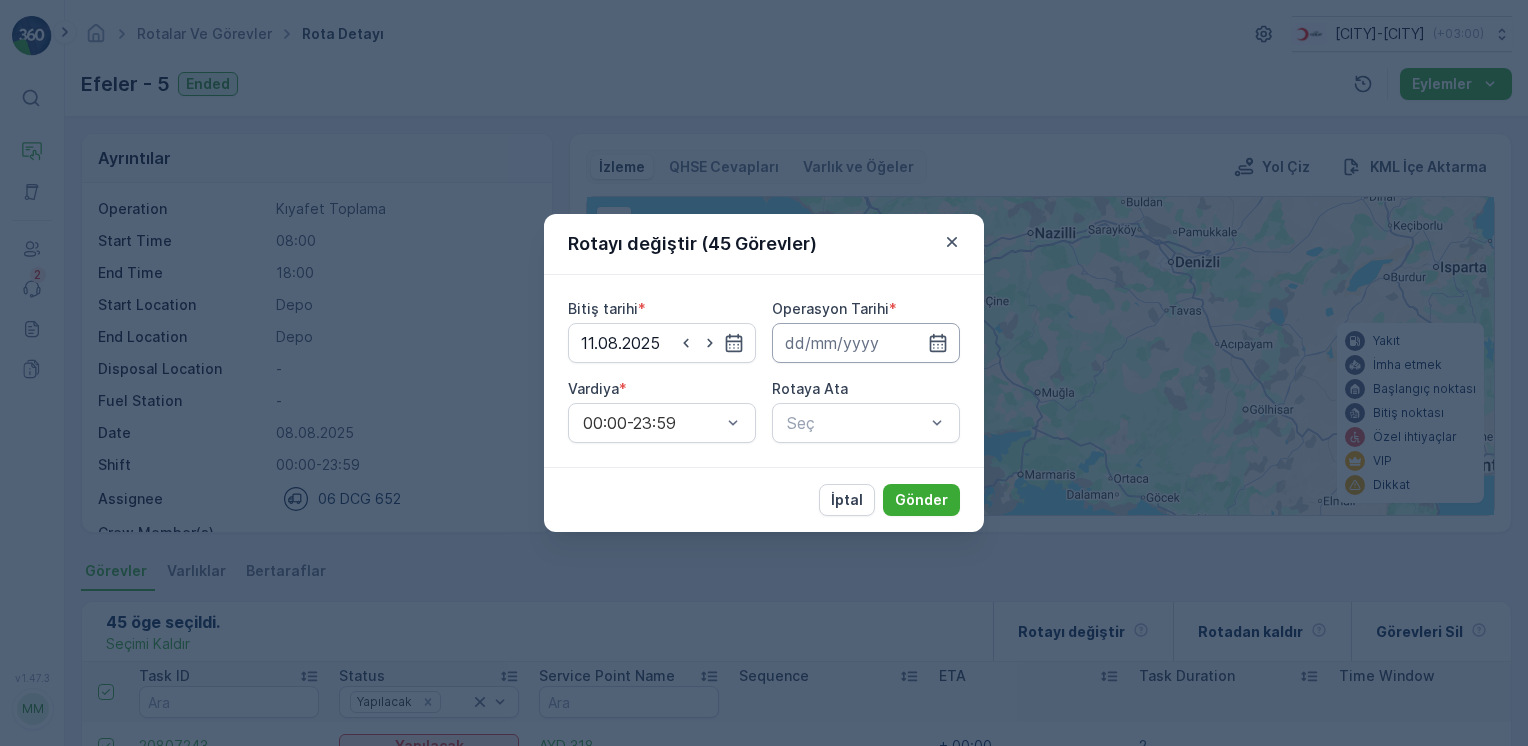 click at bounding box center [866, 343] 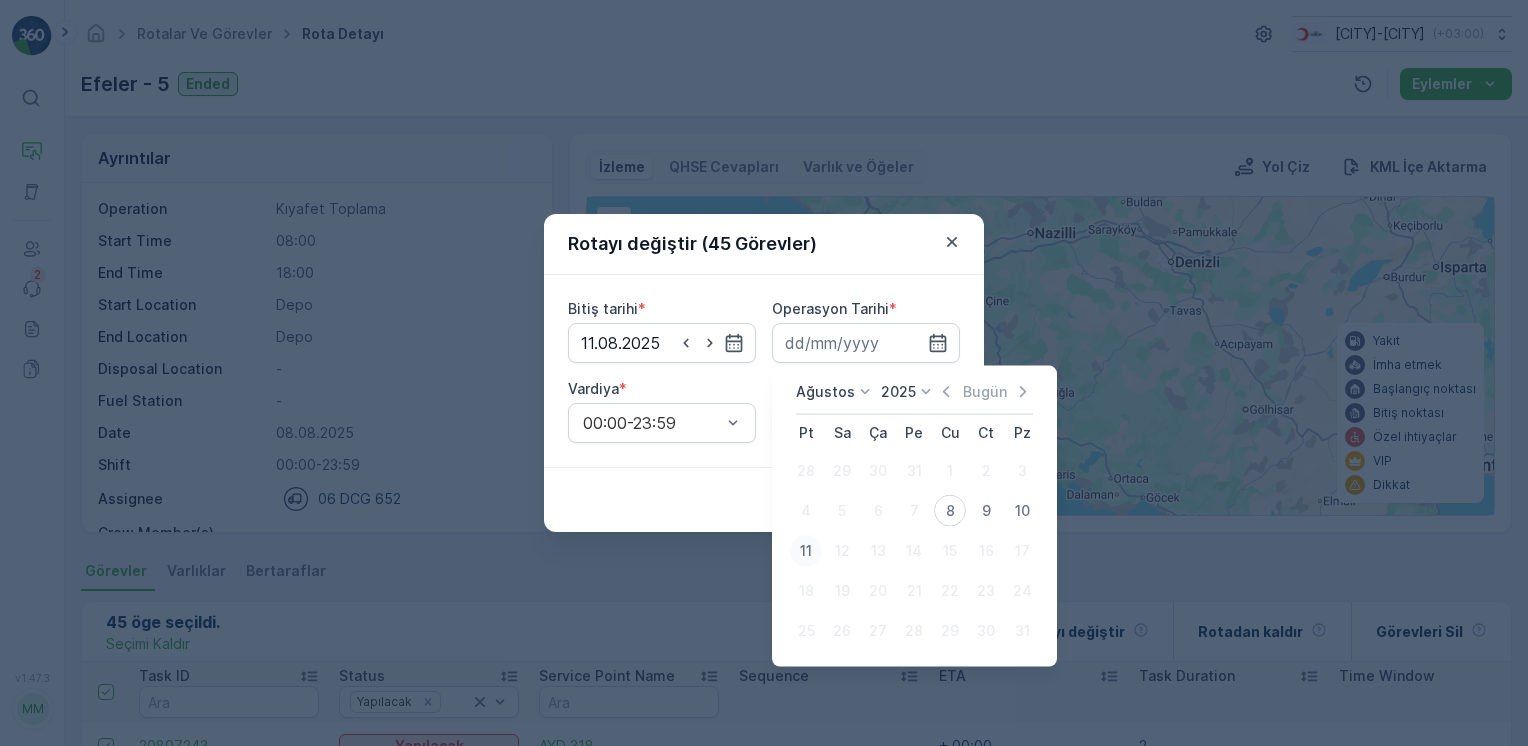 click on "11" at bounding box center [806, 551] 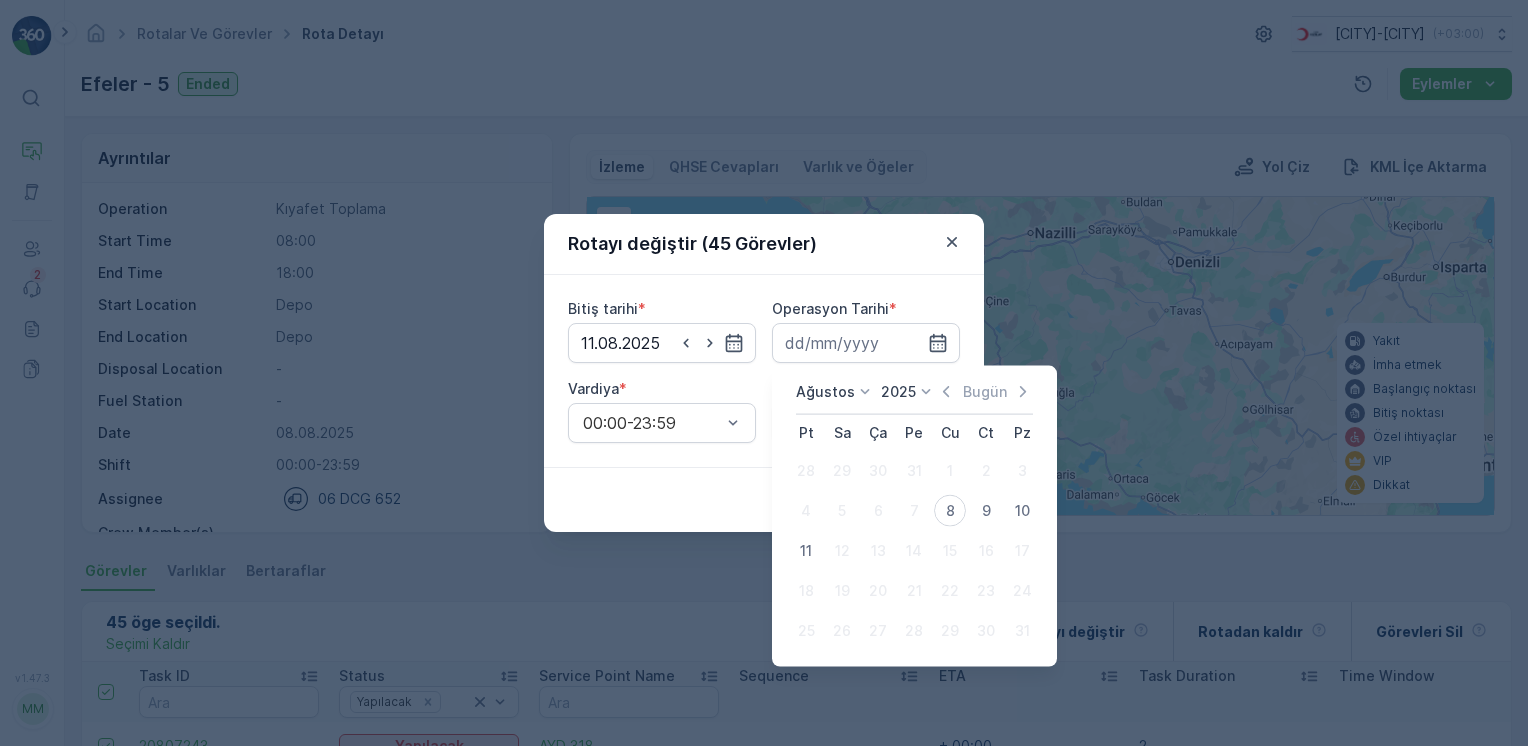 type on "11.08.2025" 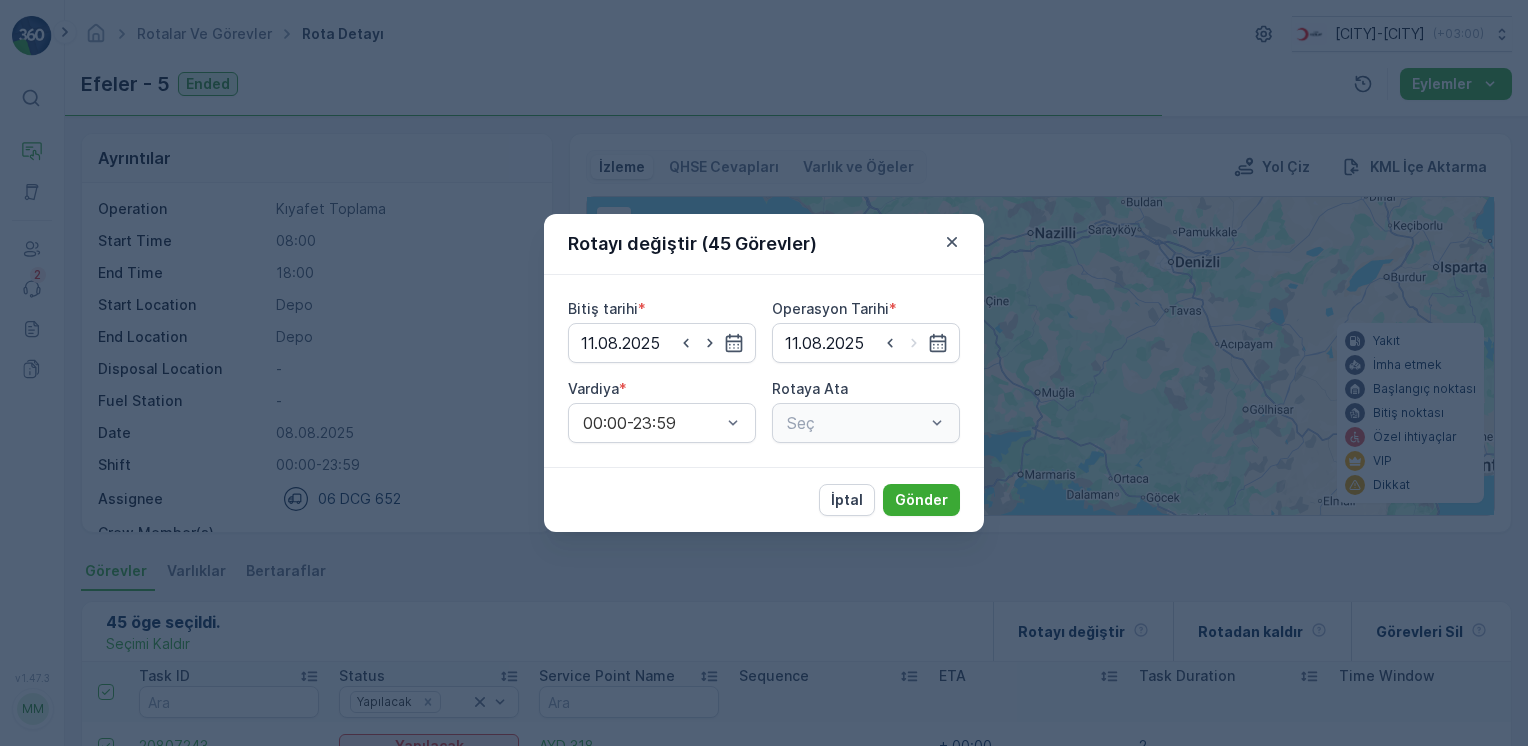 click on "Seç" at bounding box center [866, 423] 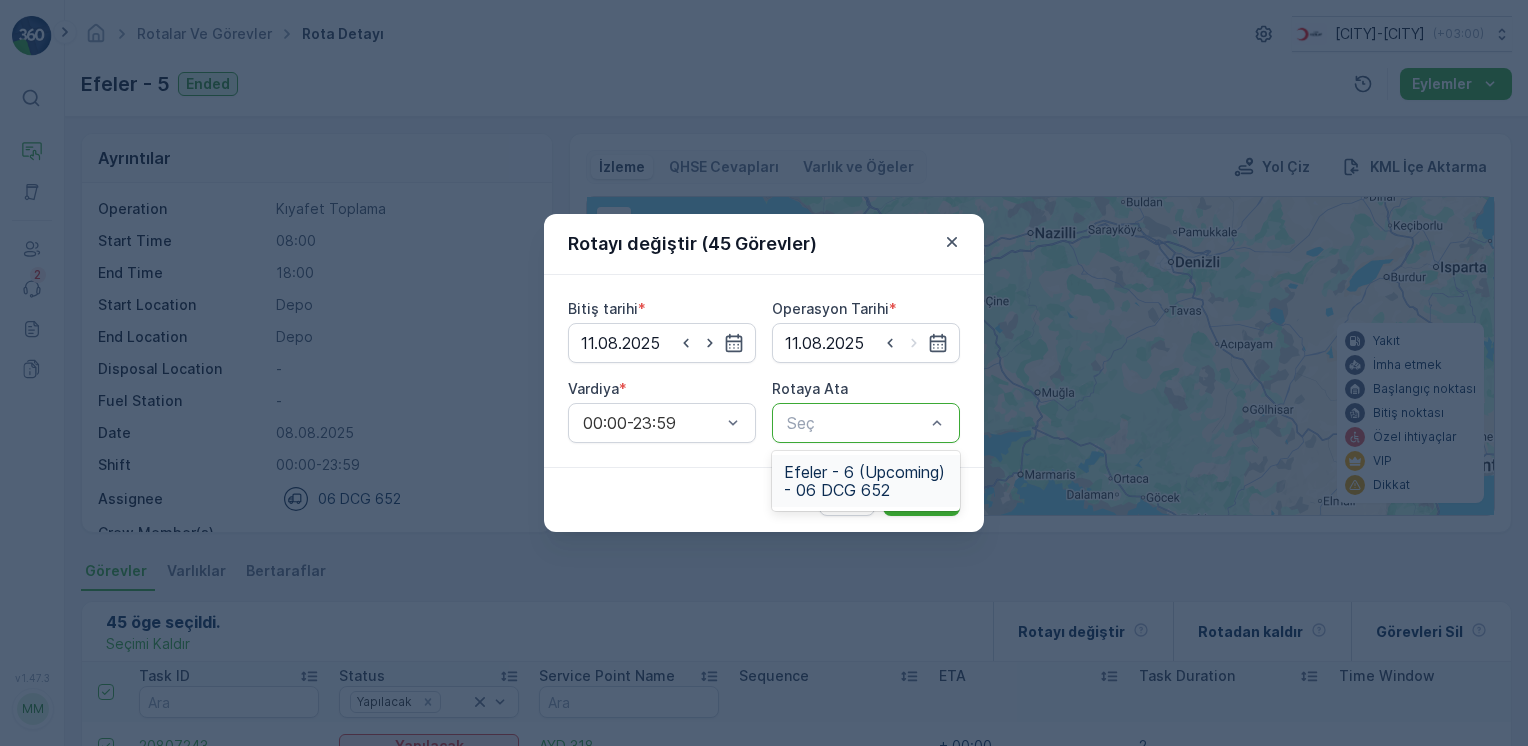 click at bounding box center (937, 423) 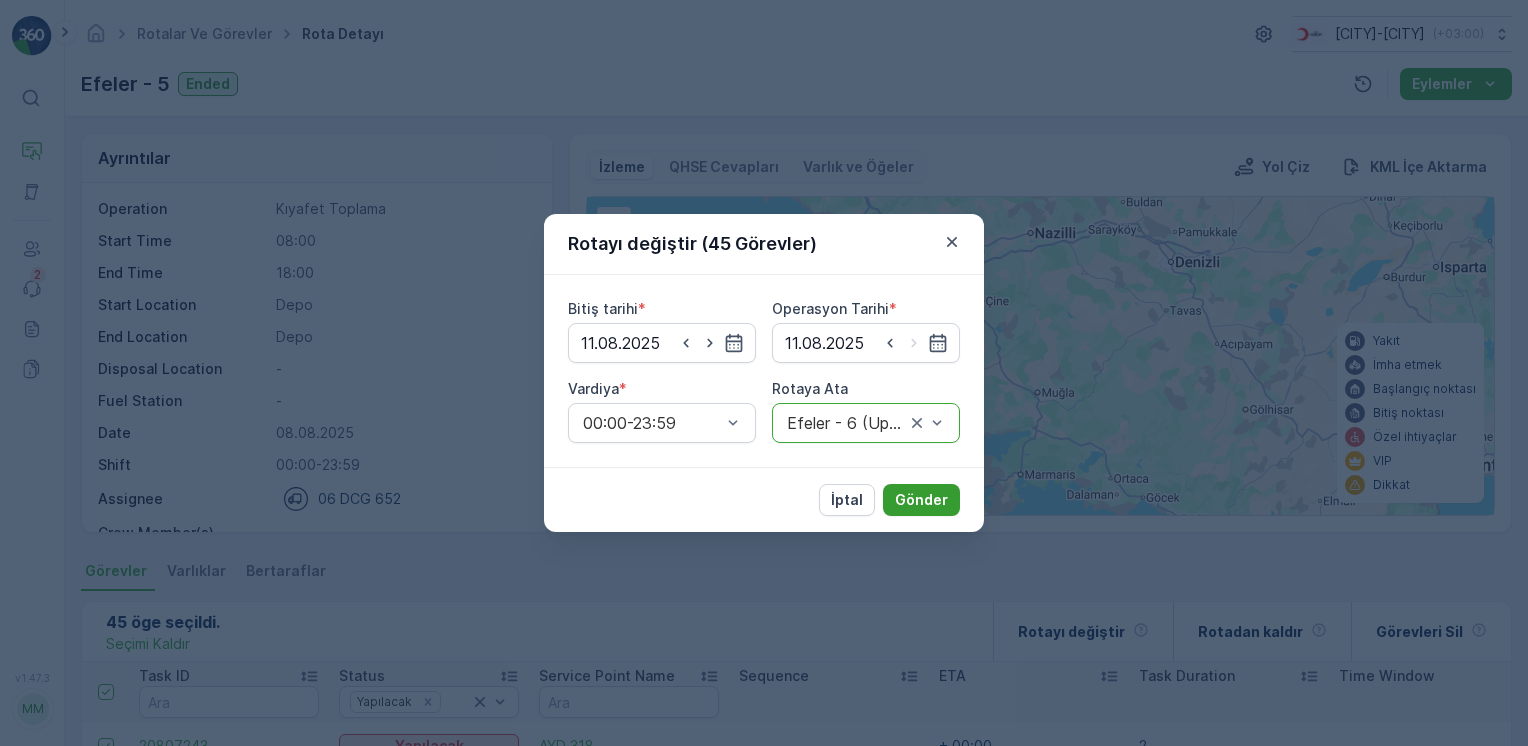 click on "Gönder" at bounding box center [921, 500] 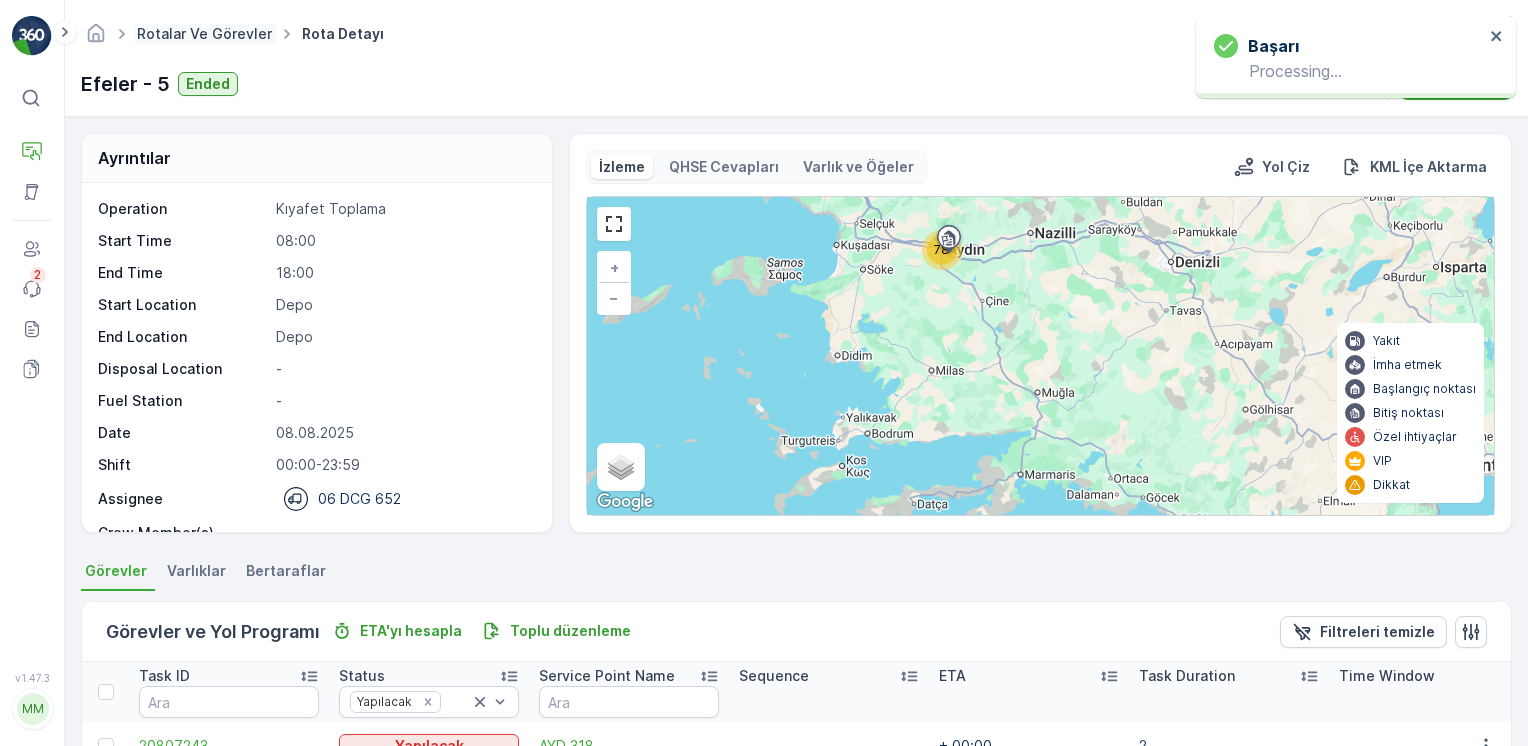 click on "Rotalar ve Görevler" at bounding box center [204, 33] 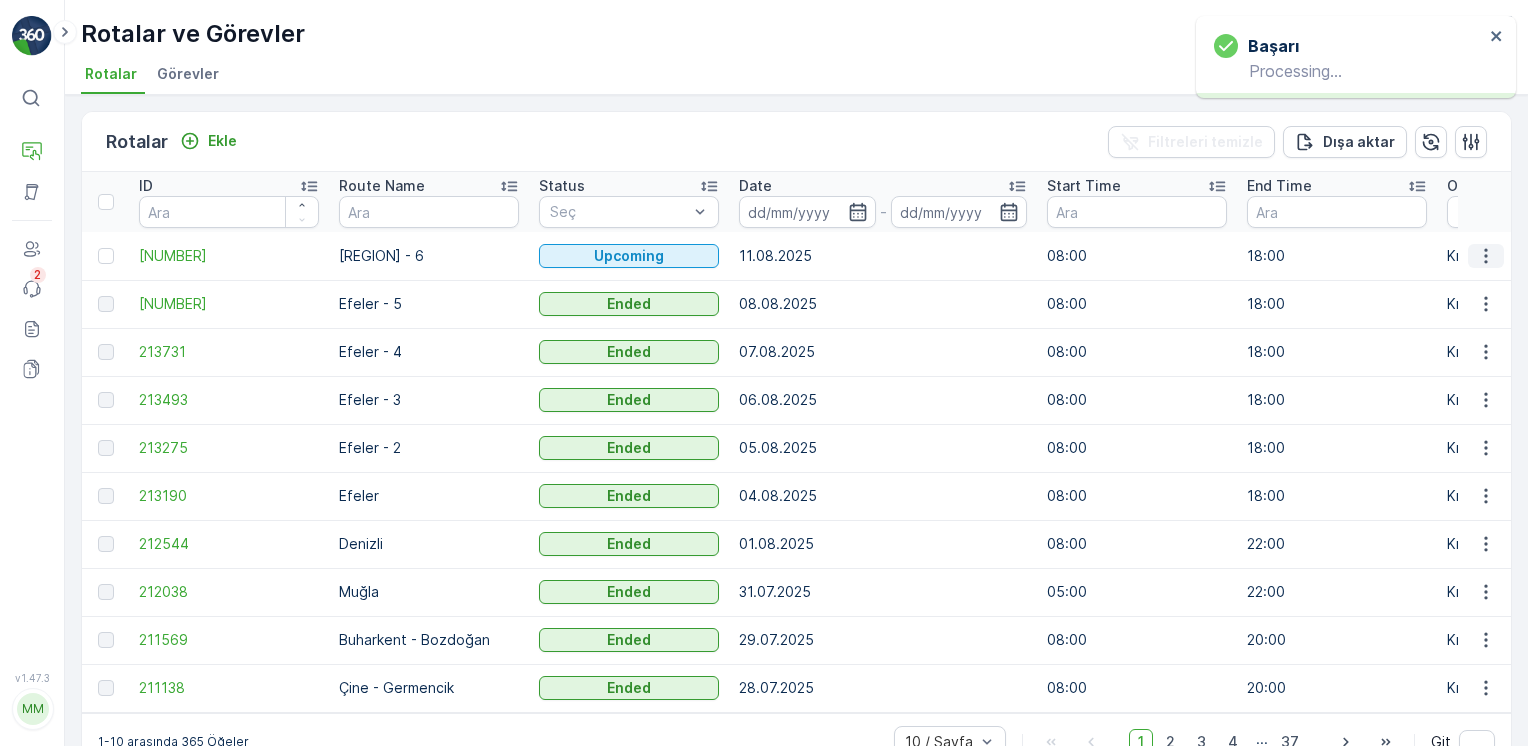 click 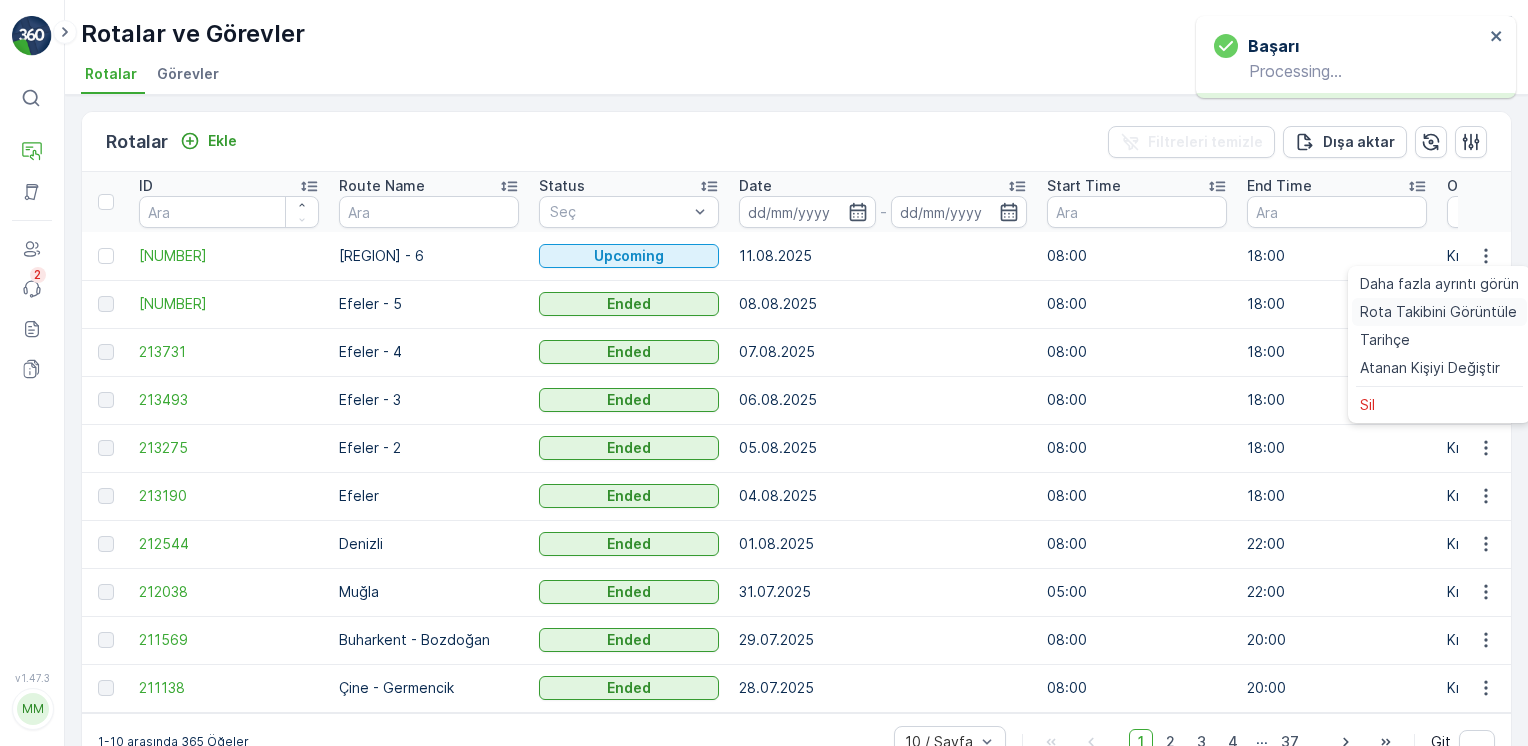 click on "Rota Takibini Görüntüle" at bounding box center (1438, 312) 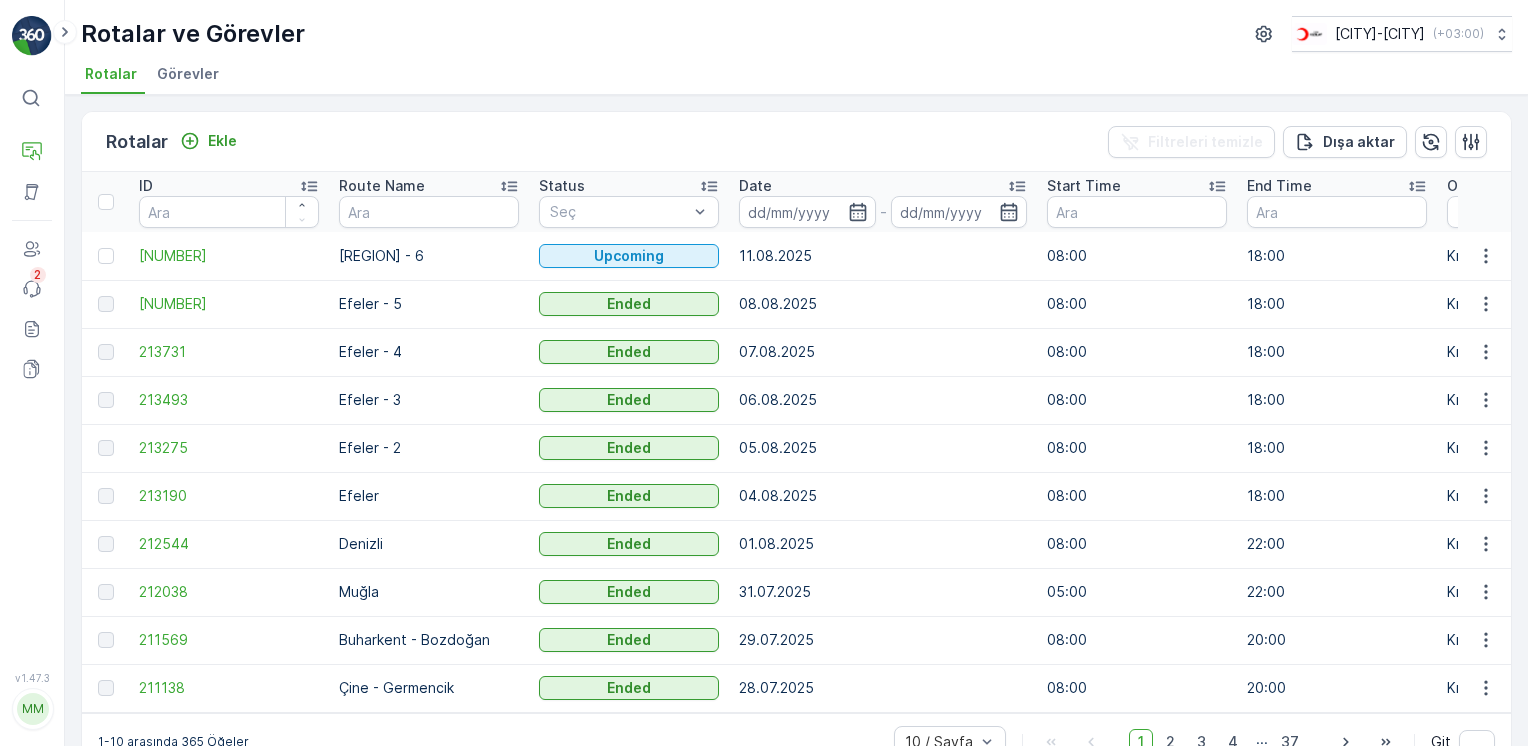 click at bounding box center [1485, 256] 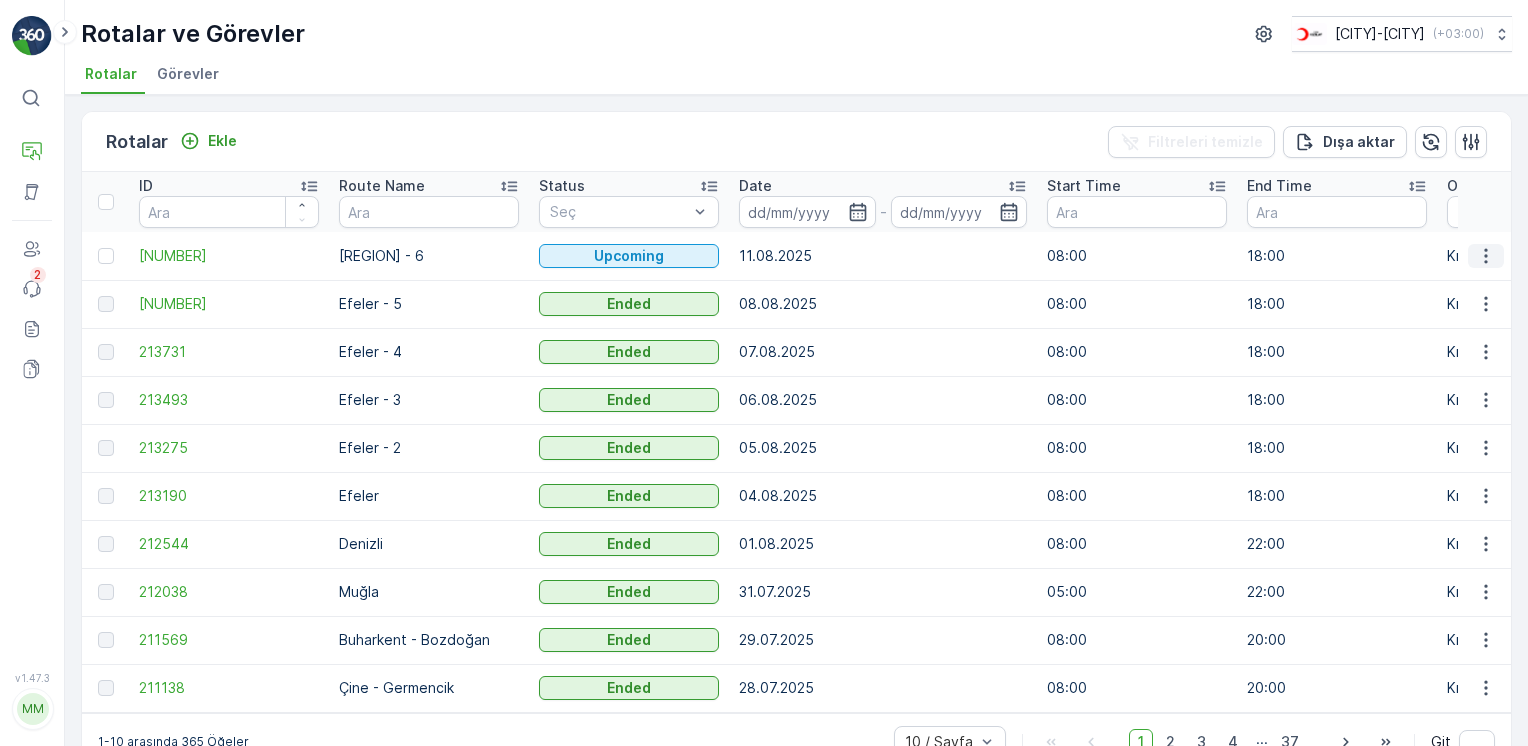 click 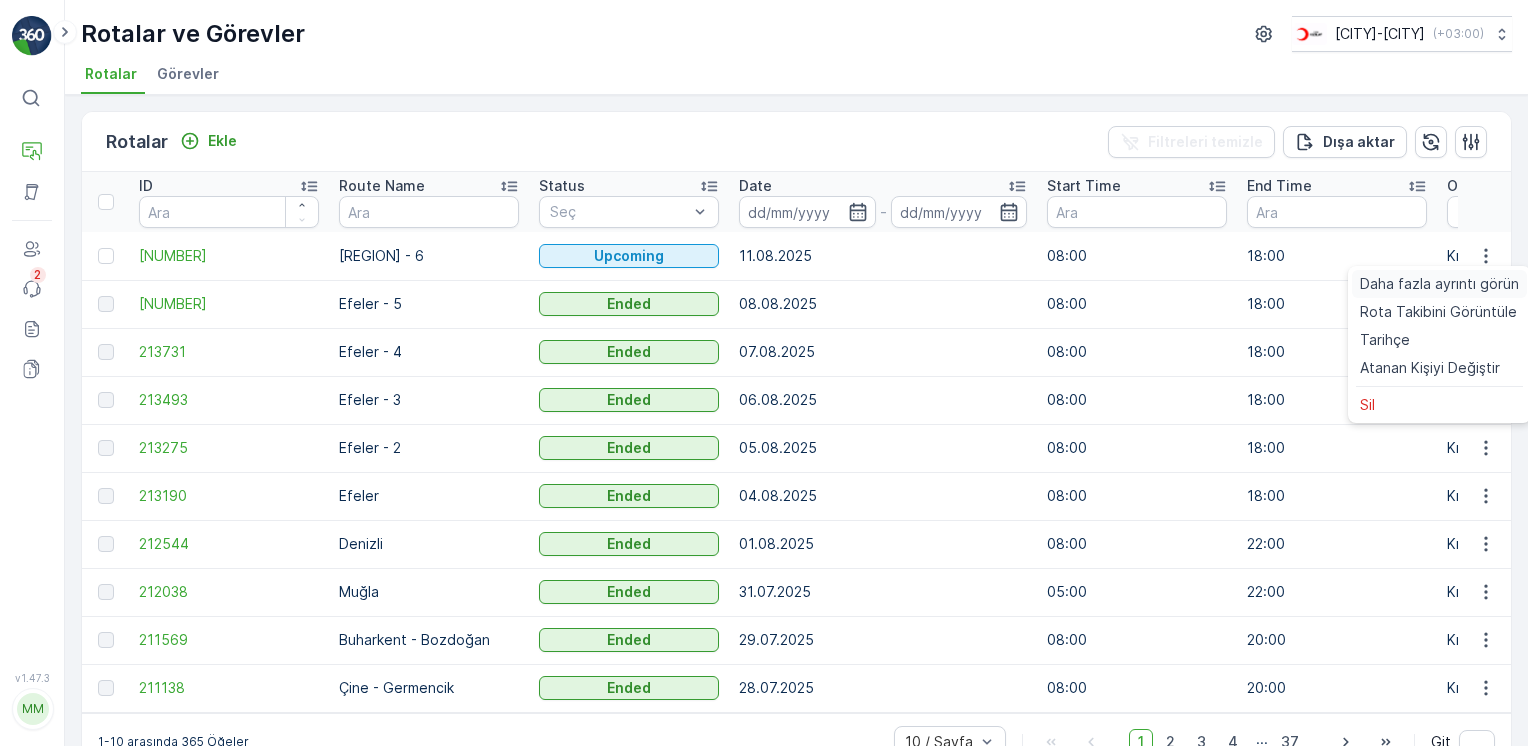 click on "Daha fazla ayrıntı görün" at bounding box center (1439, 284) 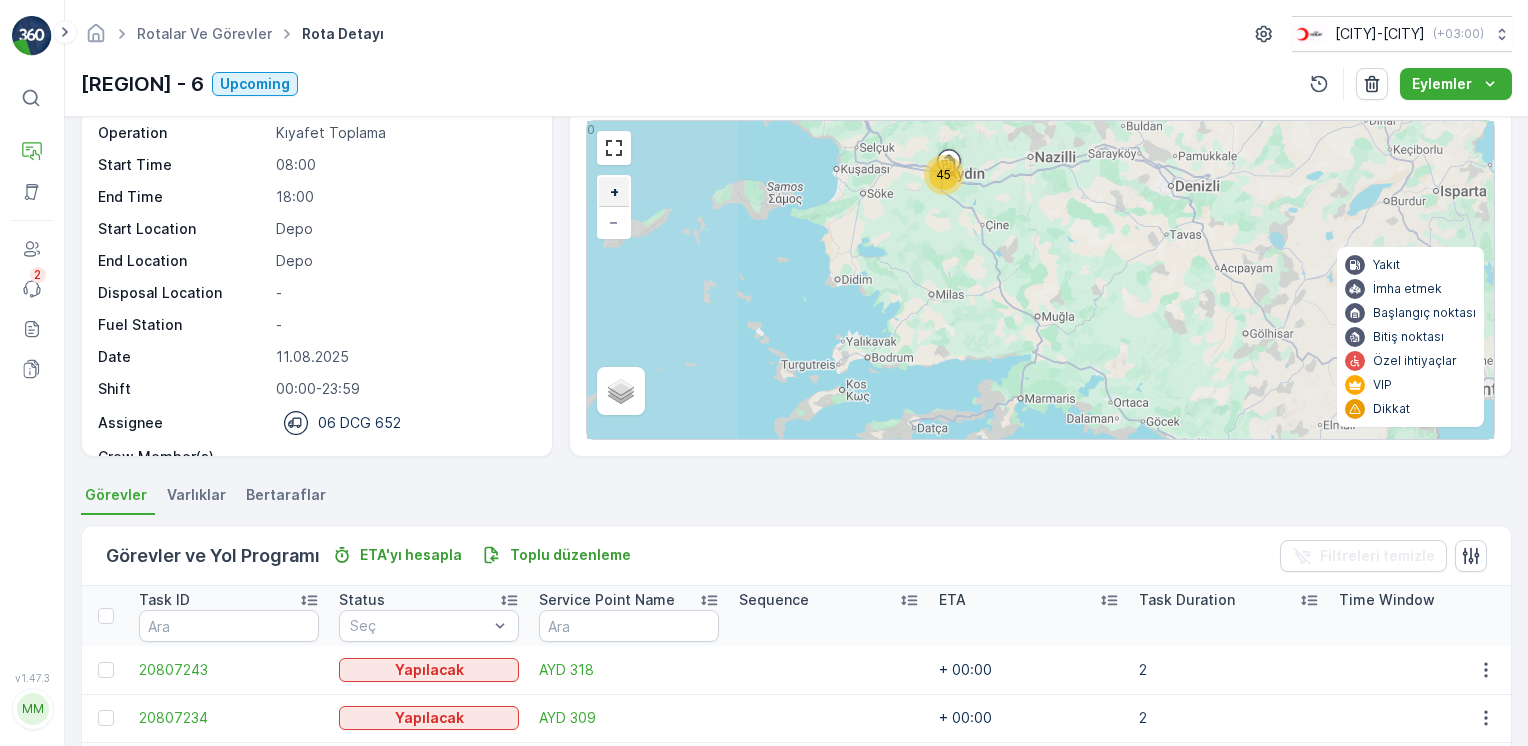 scroll, scrollTop: 0, scrollLeft: 0, axis: both 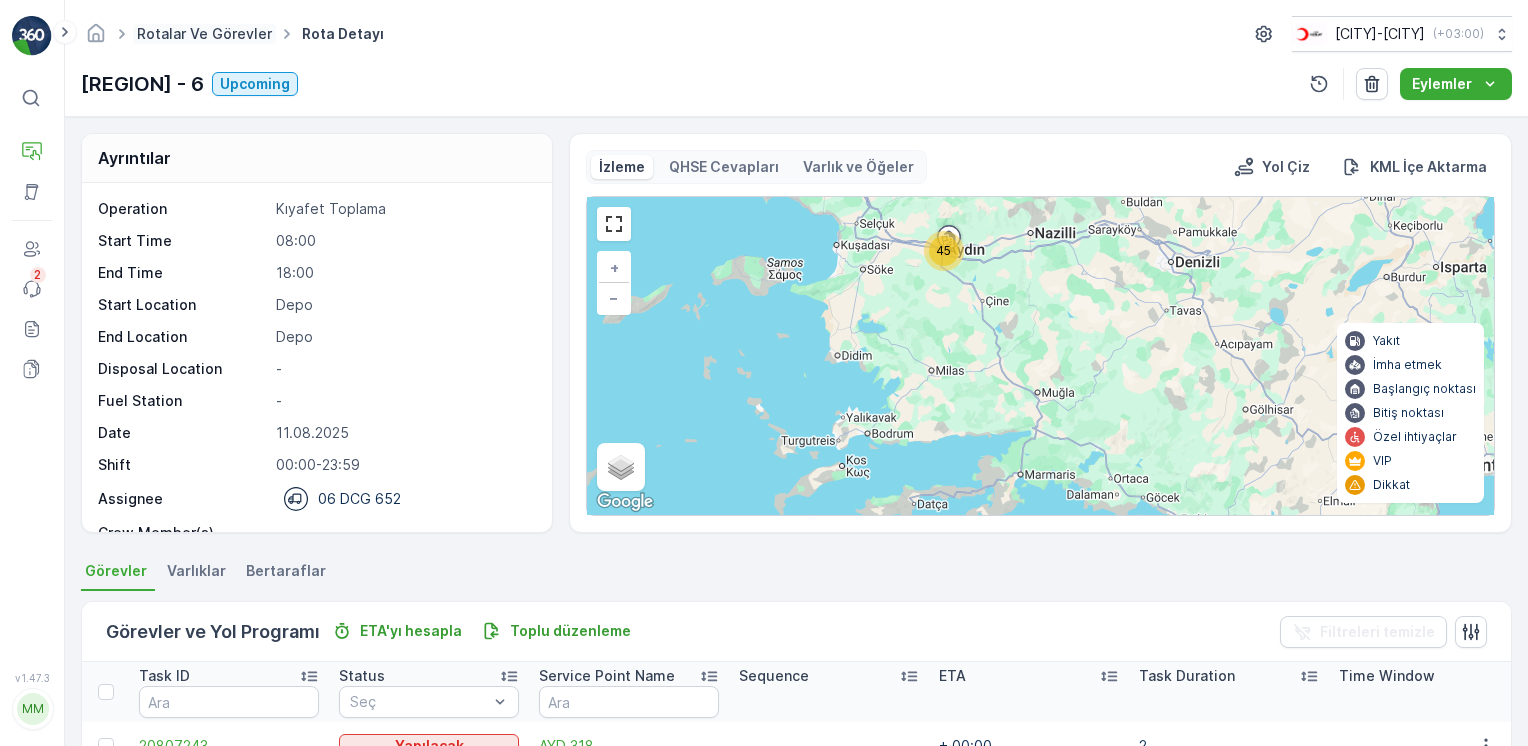 click on "Rotalar ve Görevler" at bounding box center [204, 33] 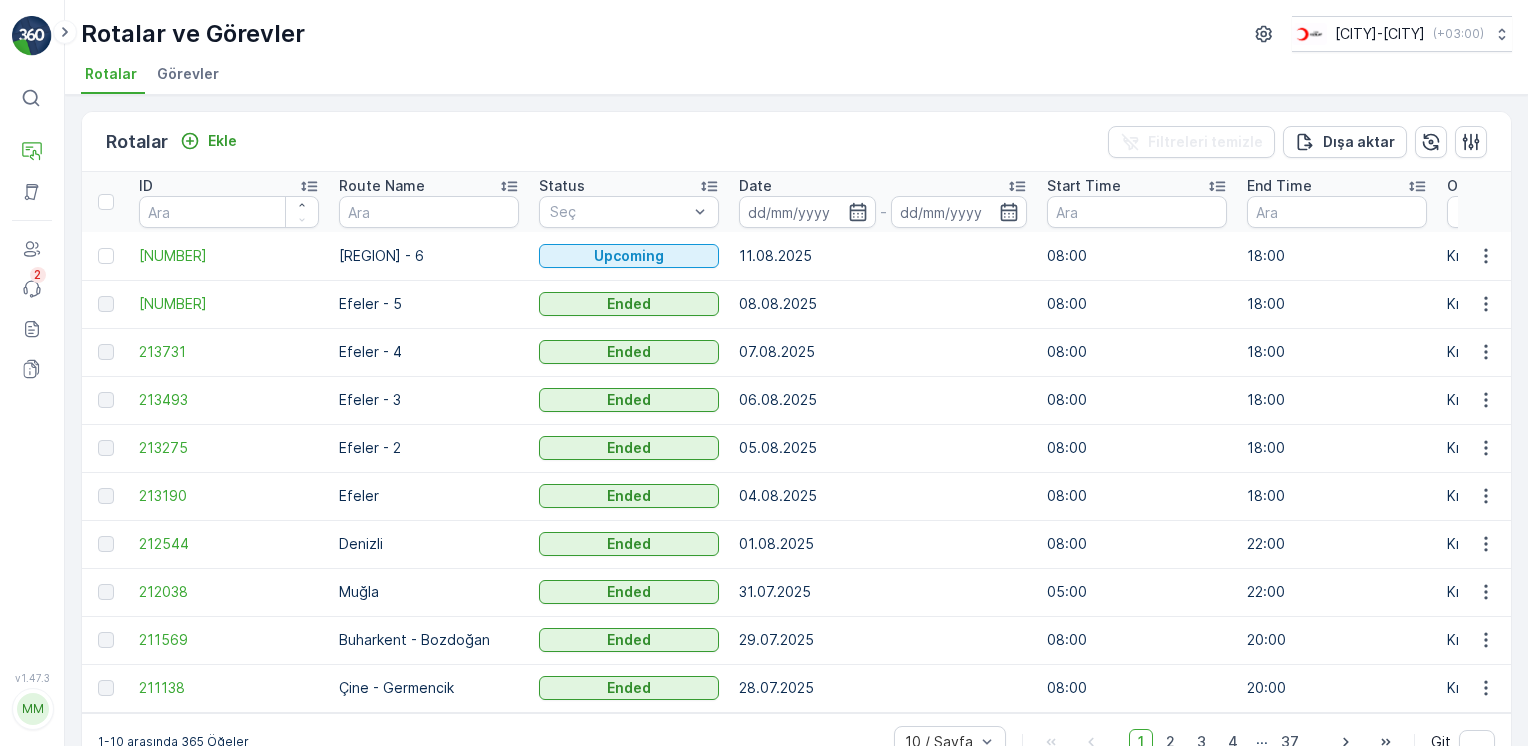 click on "Görevler" at bounding box center [188, 74] 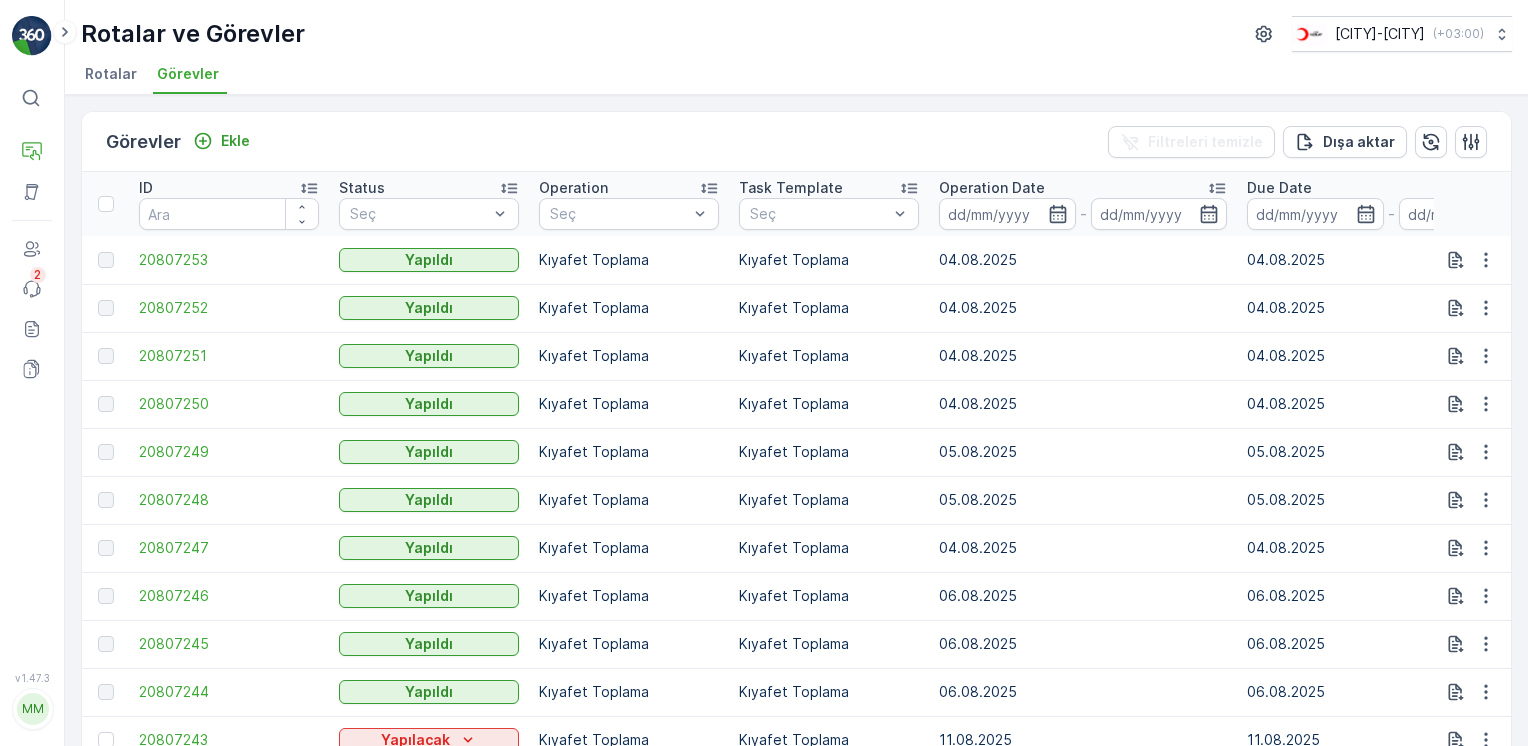 click on "Rotalar" at bounding box center (111, 74) 